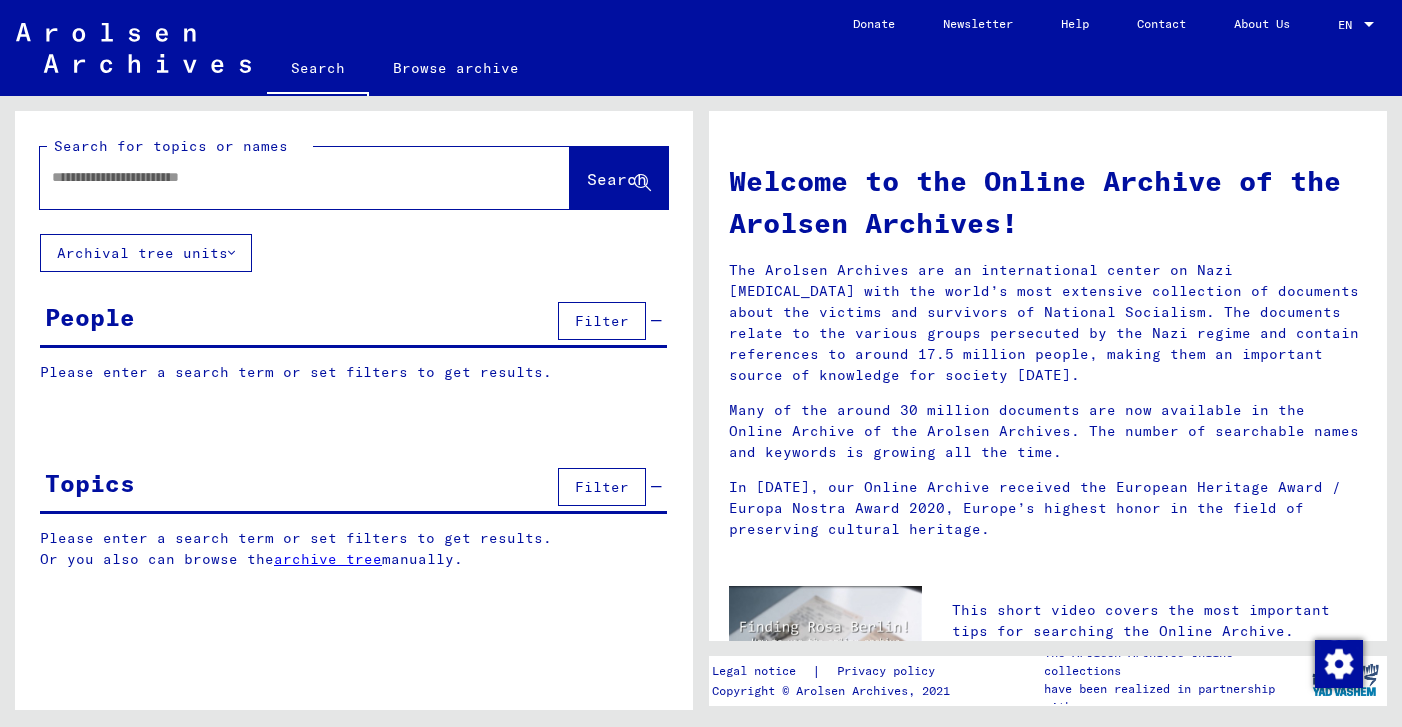 scroll, scrollTop: 0, scrollLeft: 0, axis: both 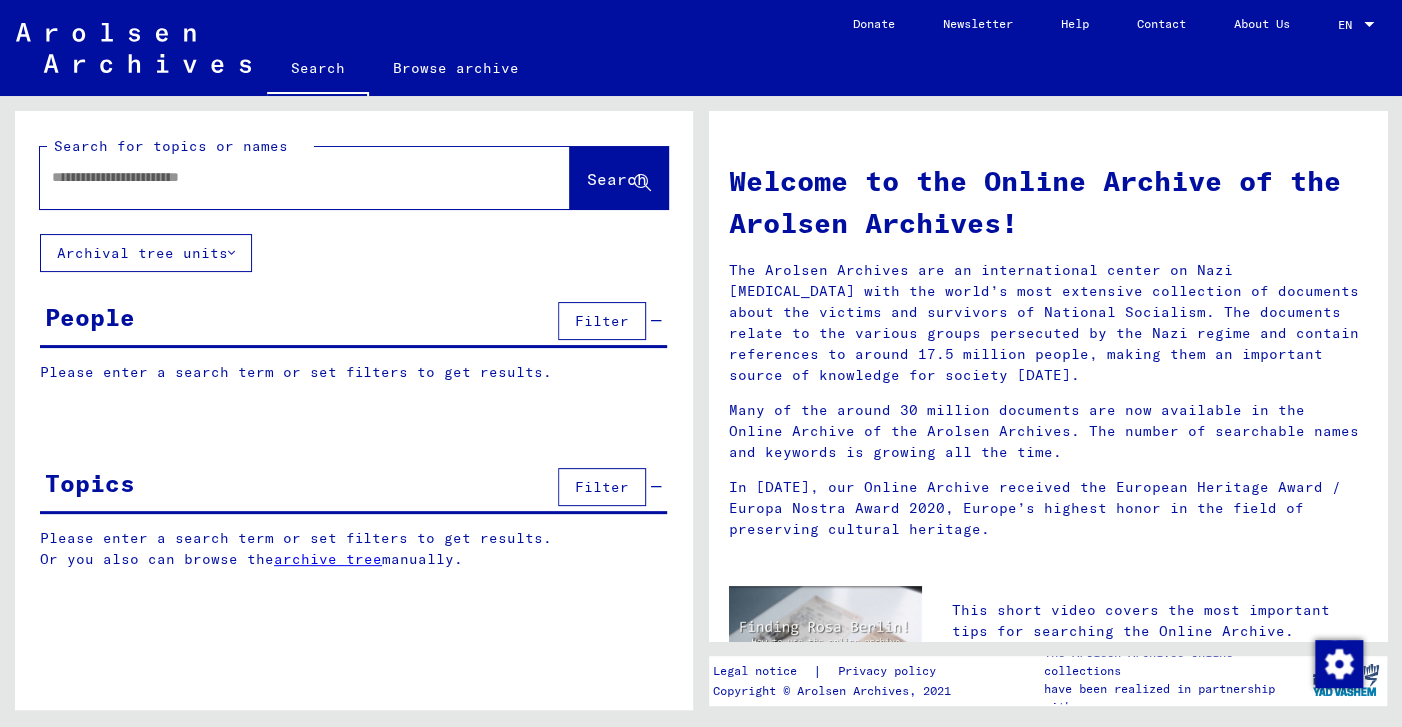 click at bounding box center (281, 177) 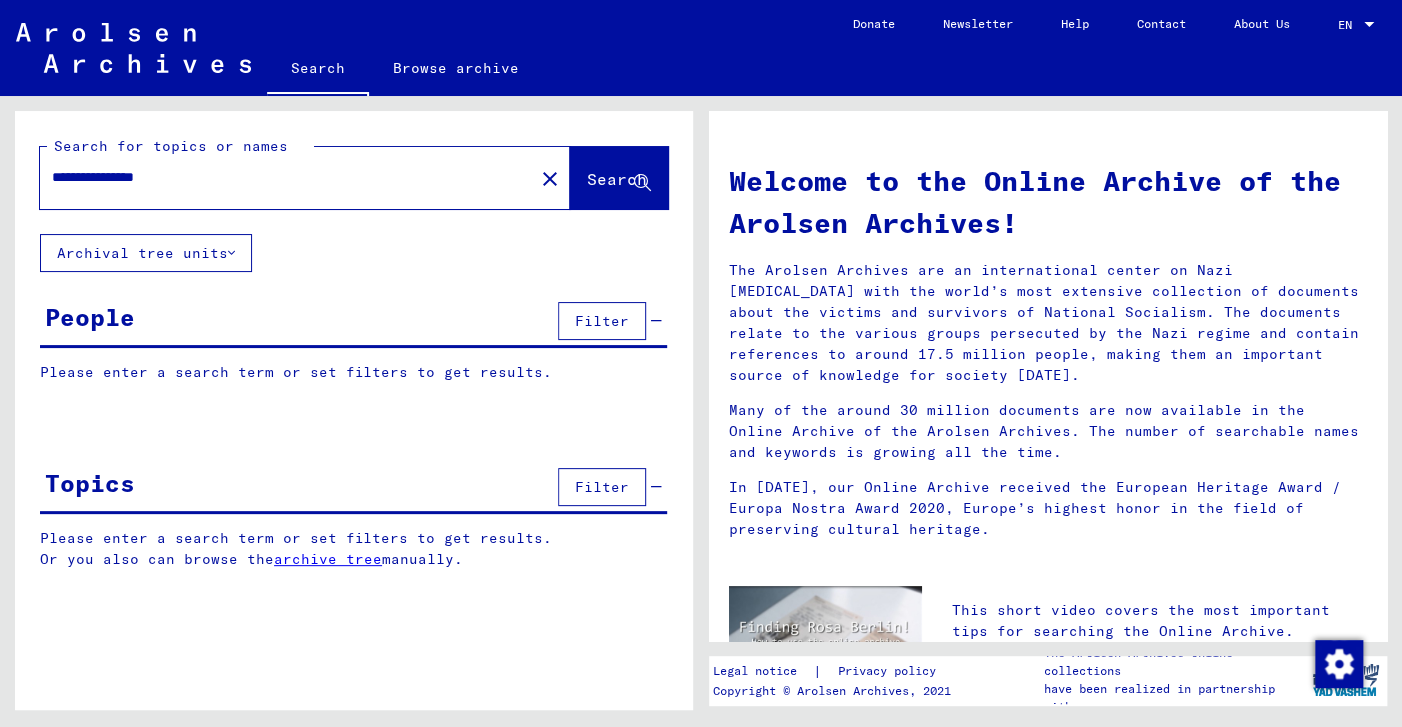 type on "**********" 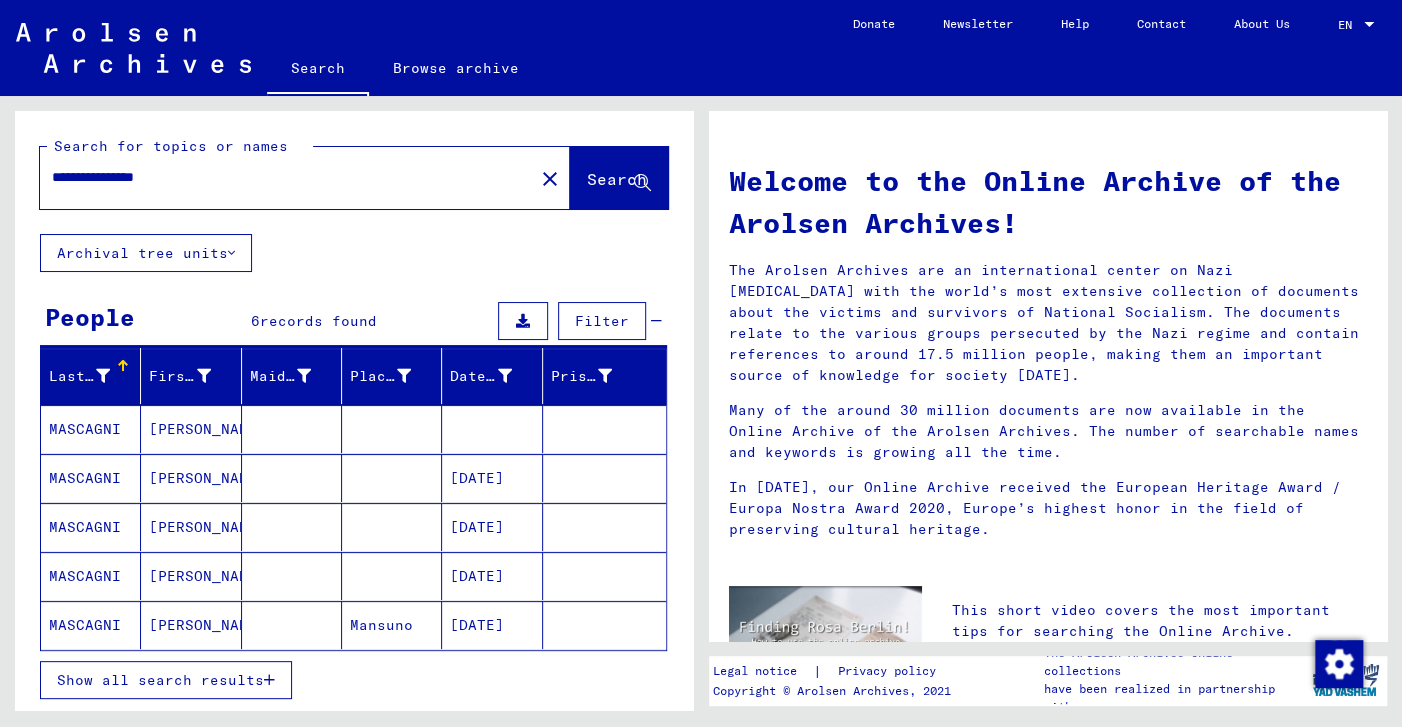 click on "Show all search results" at bounding box center (166, 680) 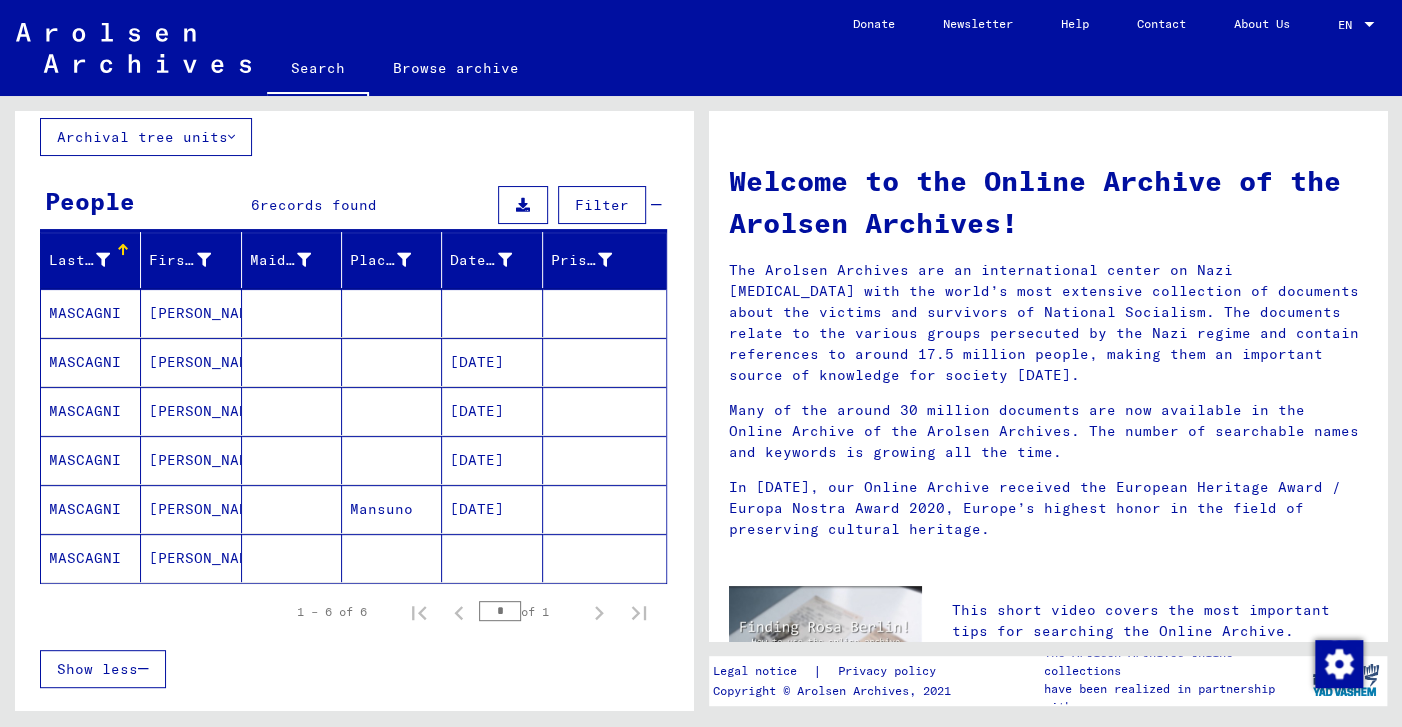 scroll, scrollTop: 237, scrollLeft: 0, axis: vertical 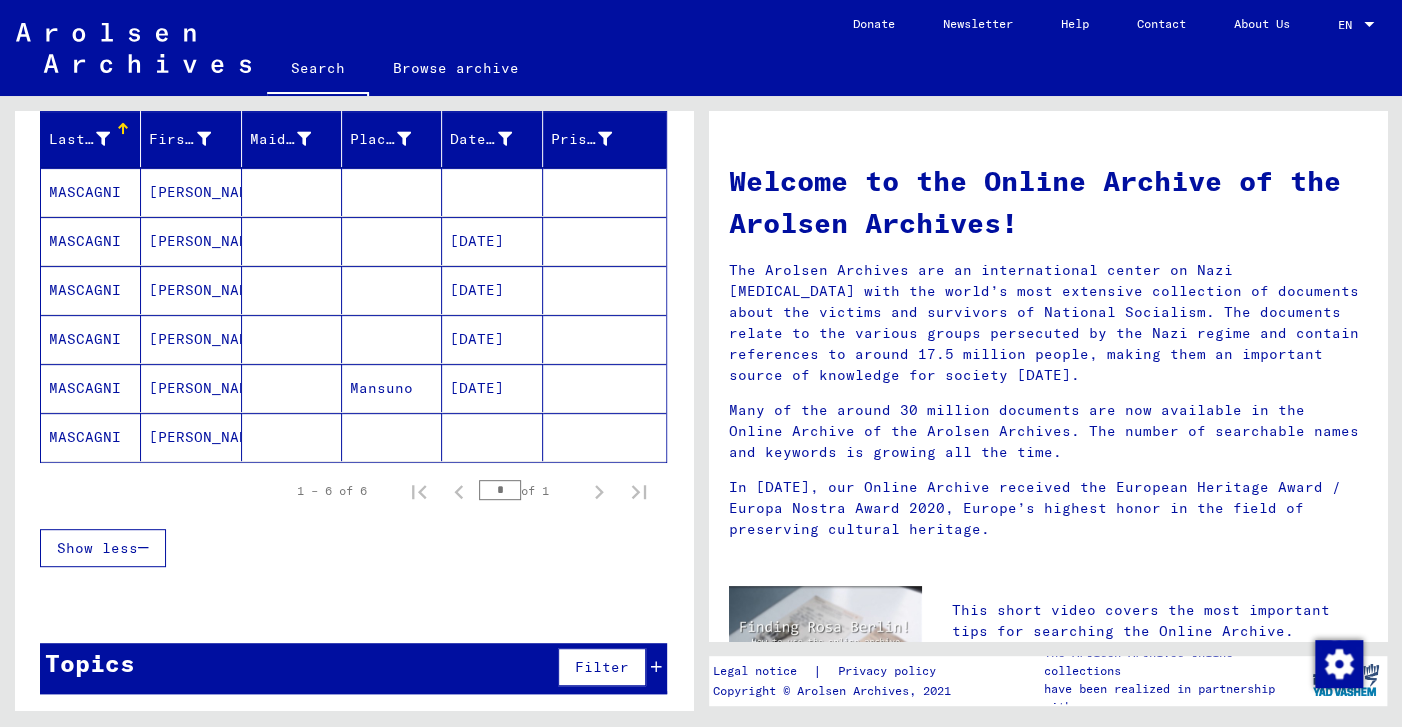 click on "MASCAGNI" at bounding box center [91, 241] 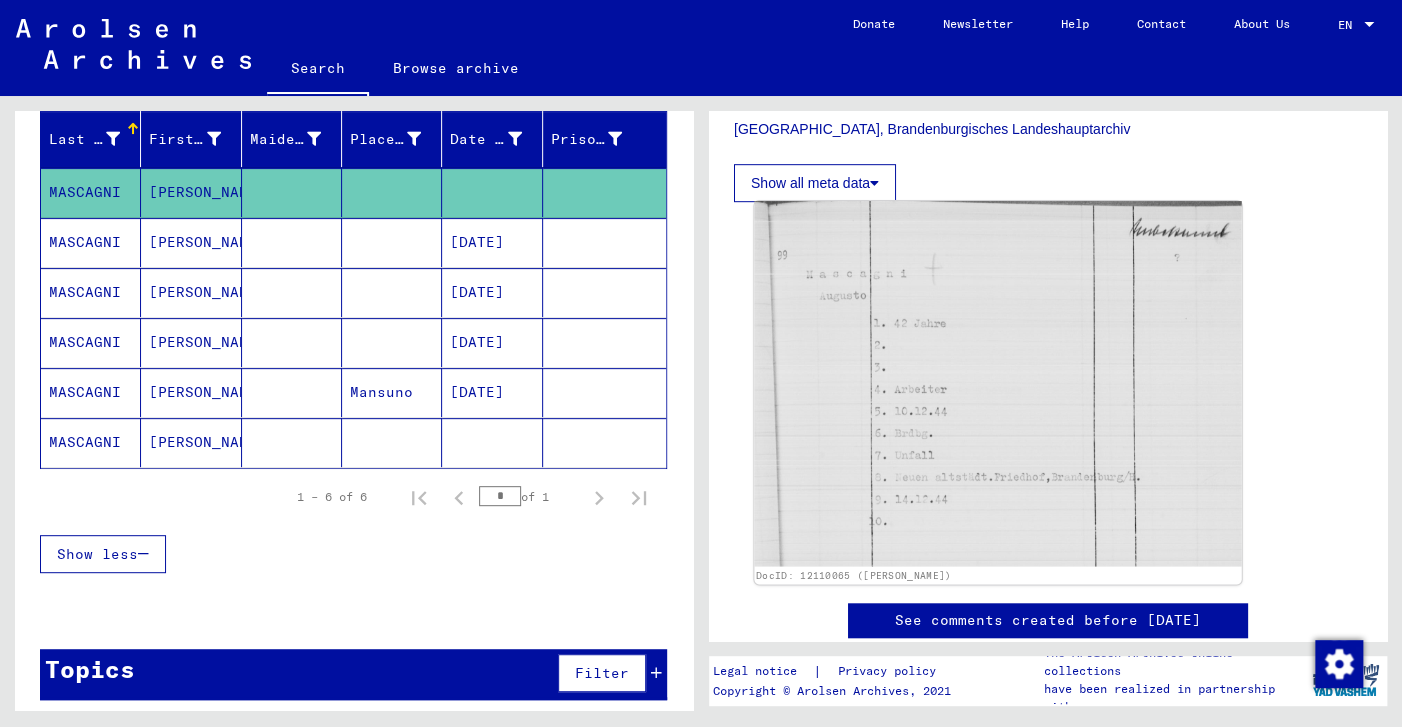 scroll, scrollTop: 442, scrollLeft: 0, axis: vertical 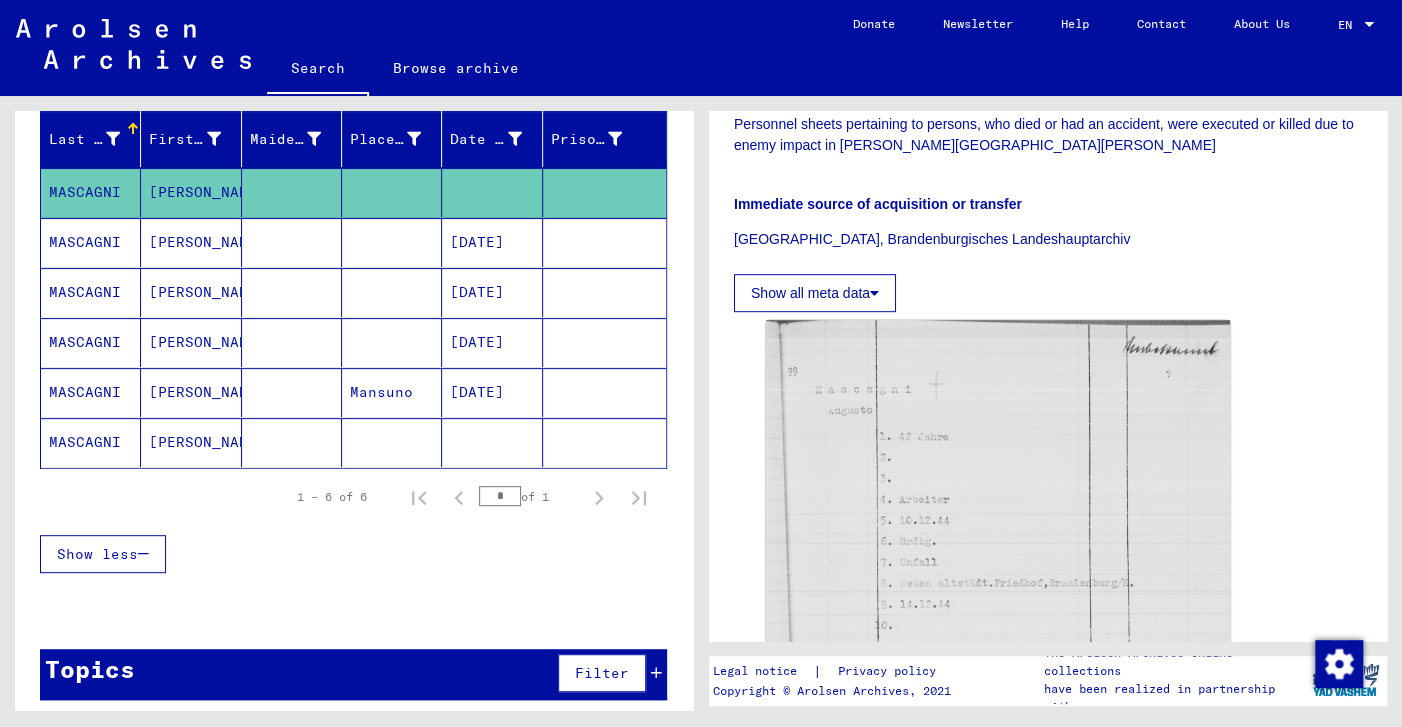 click on "Last Name   First Name   Maiden Name   Place of Birth   Date of Birth   Prisoner #   MASCAGNI   AUGUSTO               MASCAGNI   AUGUSTO         05/09/1902      MASCAGNI   AUGUSTO         05/09/1902      MASCAGNI   AUGUSTO         05/09/1902      MASCAGNI   AUGUSTO      Mansuno   05/09/1902      MASCAGNI   Augusto" at bounding box center [353, 290] 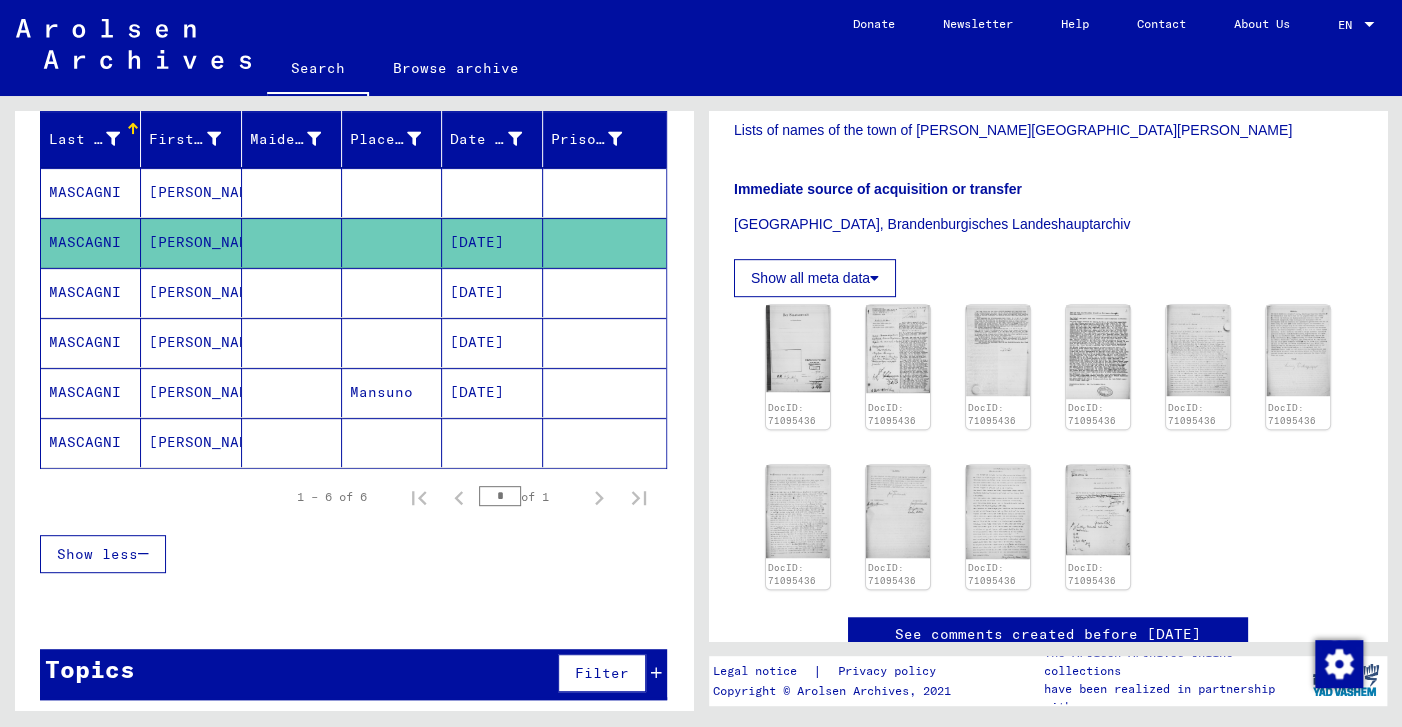scroll, scrollTop: 442, scrollLeft: 0, axis: vertical 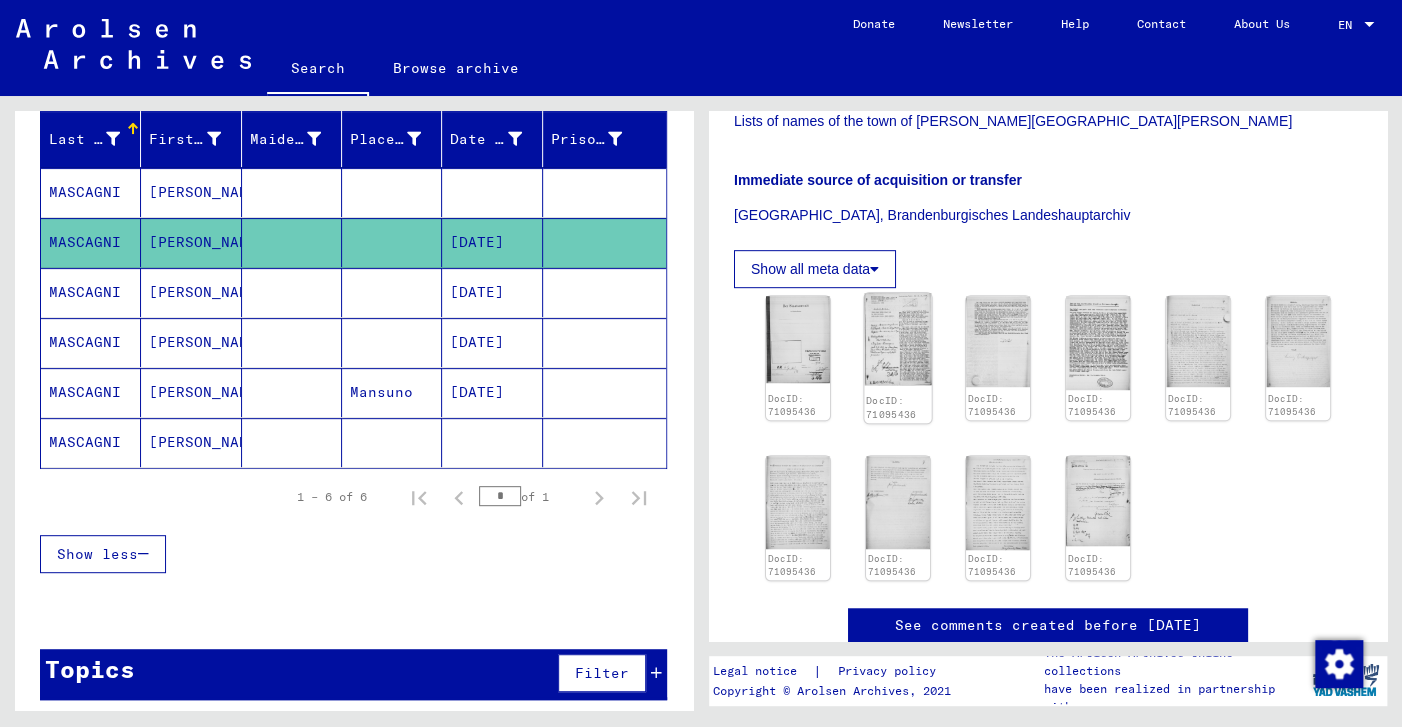 click 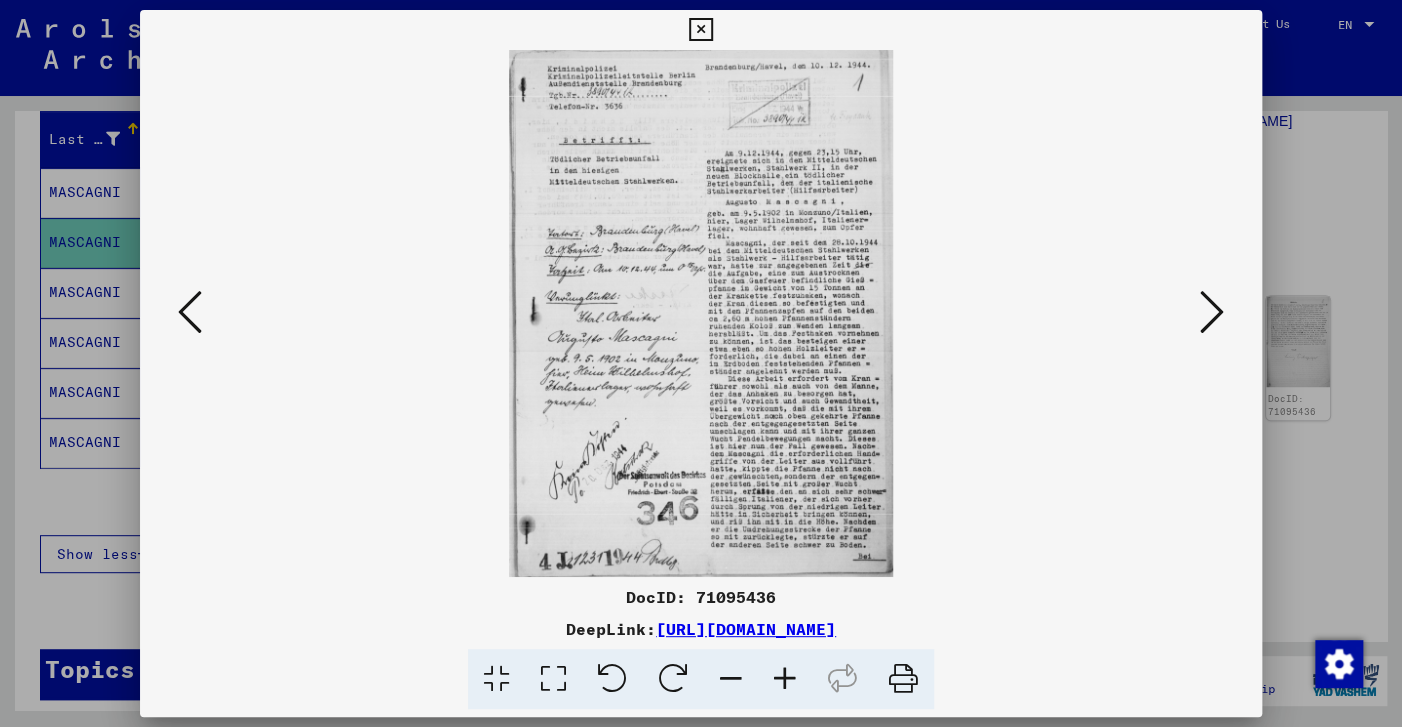 click at bounding box center [785, 679] 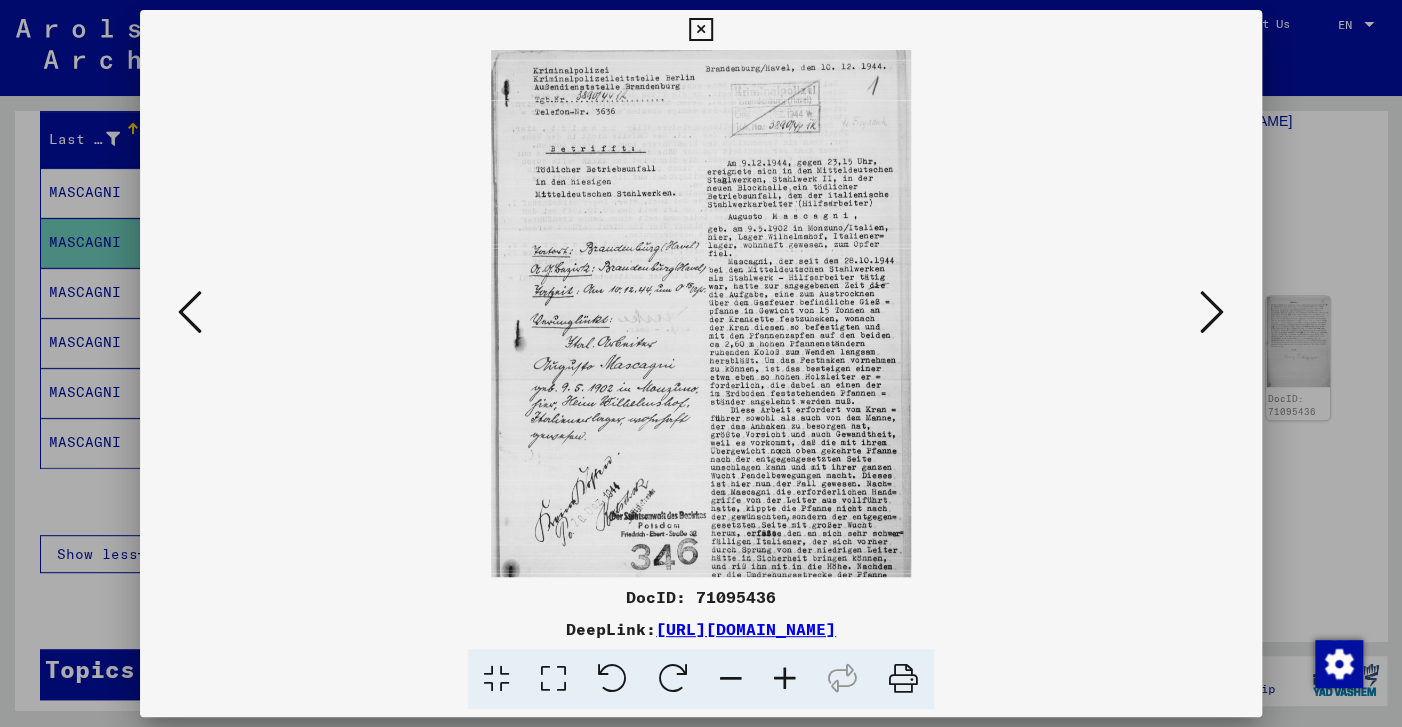 click at bounding box center (785, 679) 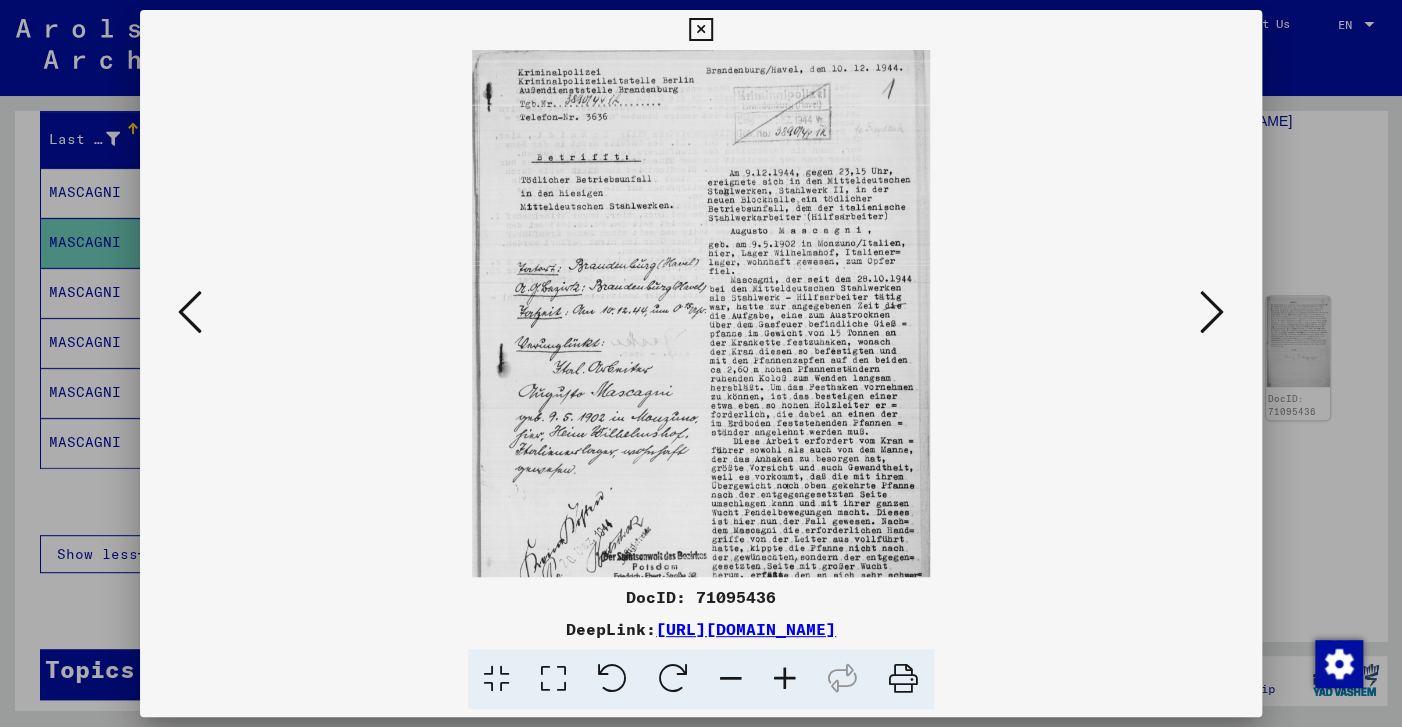 click at bounding box center [785, 679] 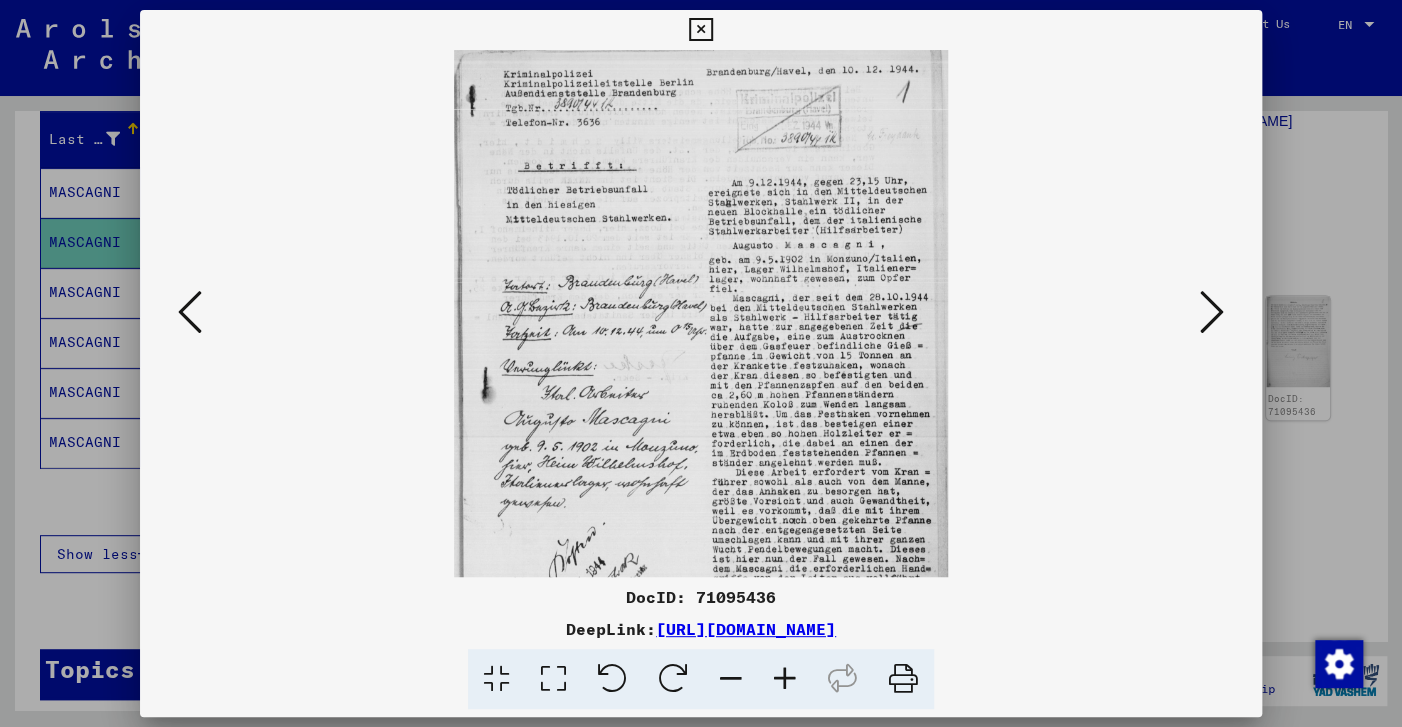 click at bounding box center [785, 679] 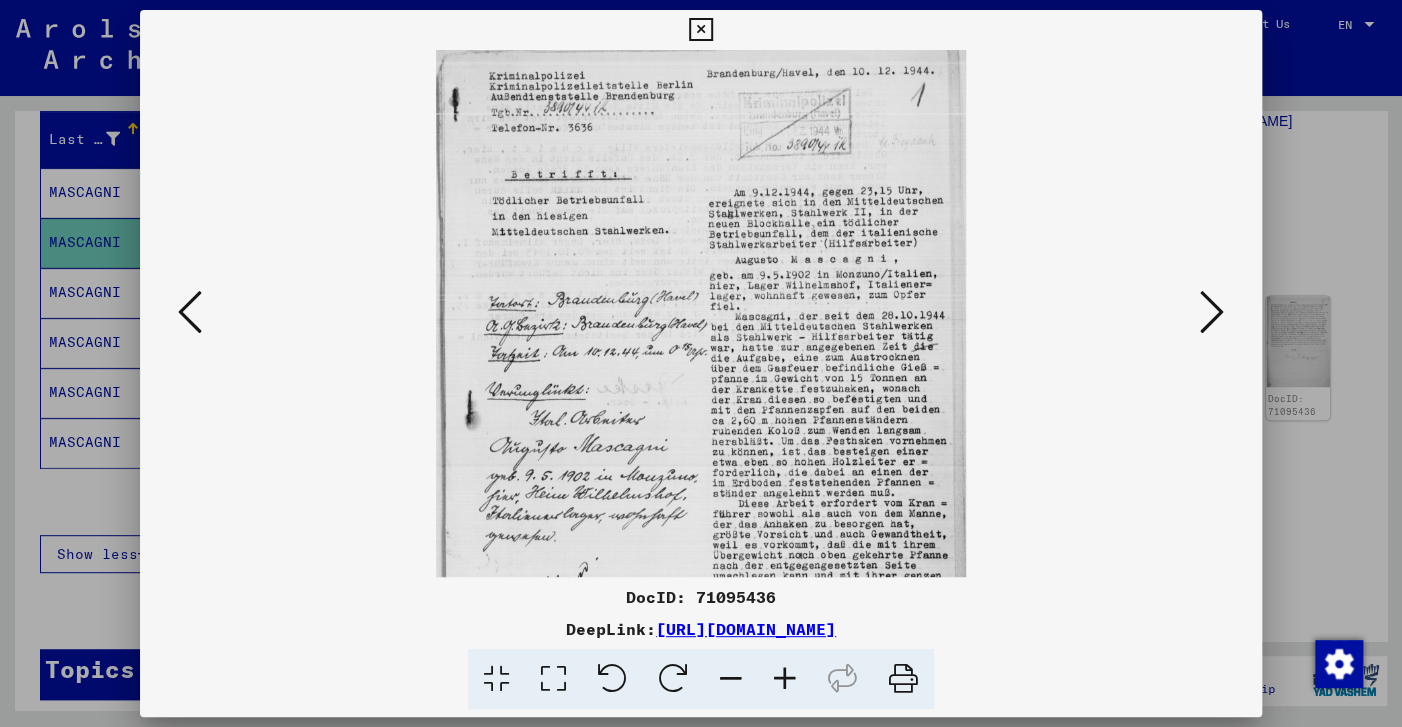 click at bounding box center (785, 679) 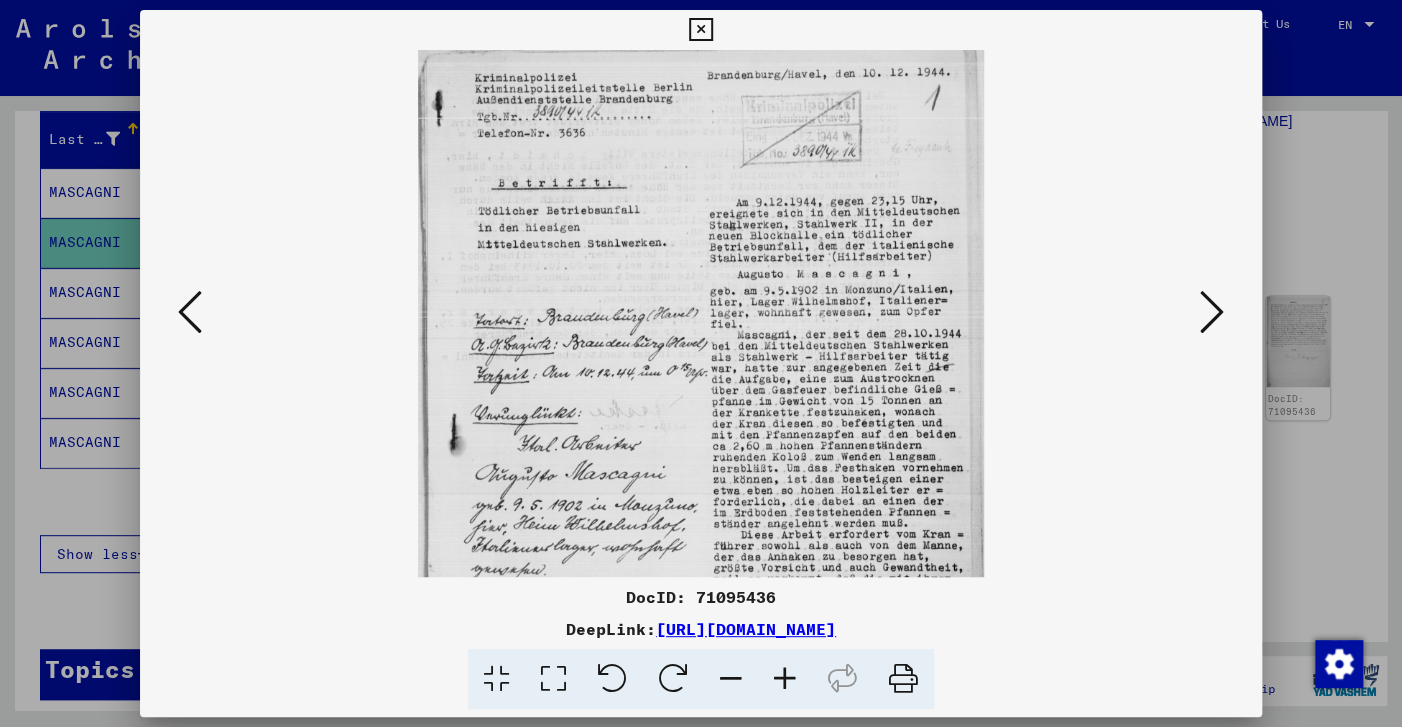 click at bounding box center [785, 679] 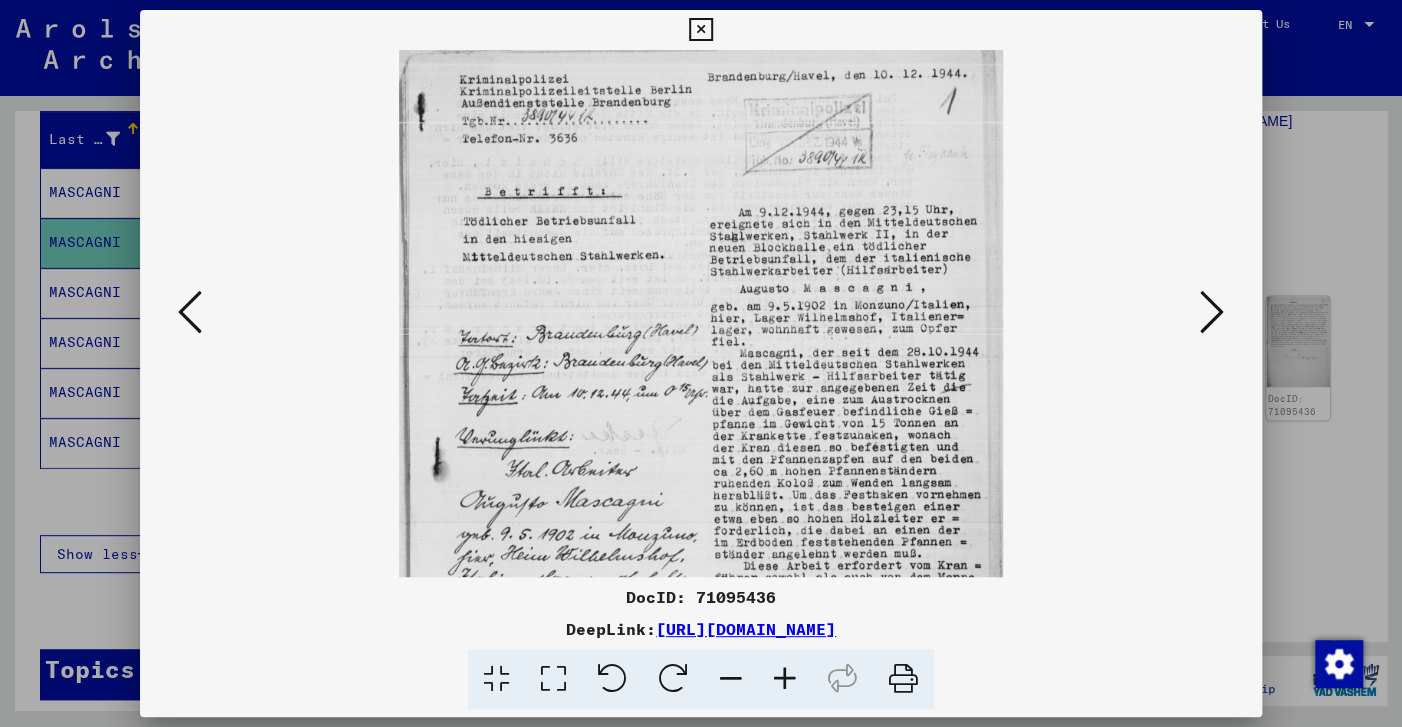 click at bounding box center [785, 679] 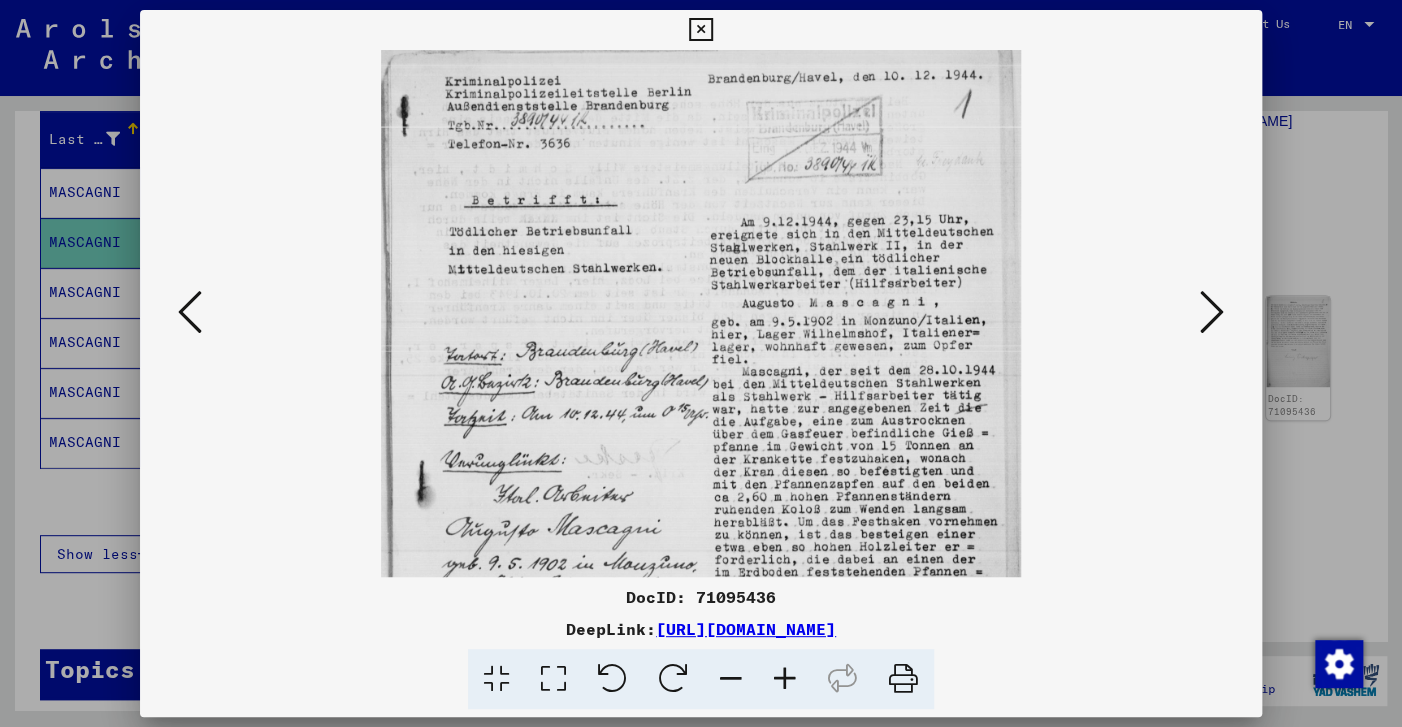 click at bounding box center (785, 679) 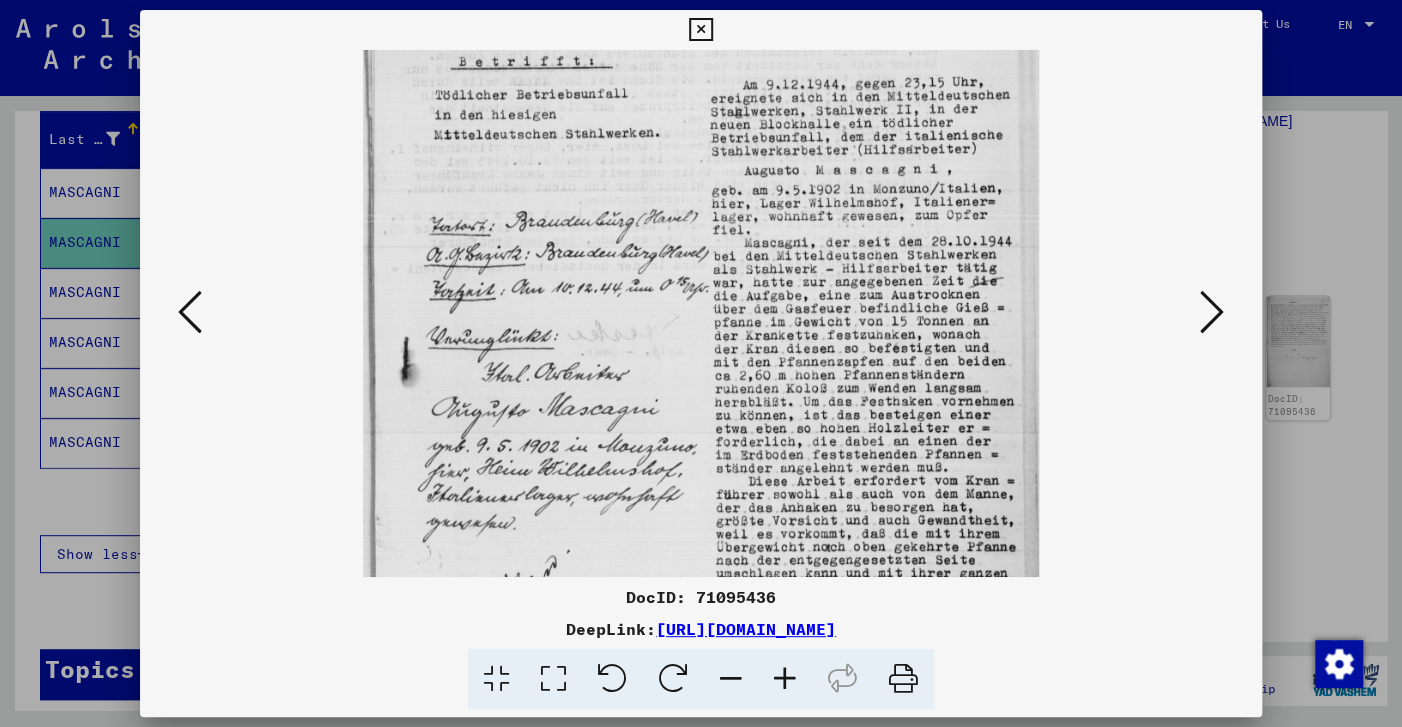 drag, startPoint x: 847, startPoint y: 537, endPoint x: 834, endPoint y: 390, distance: 147.57372 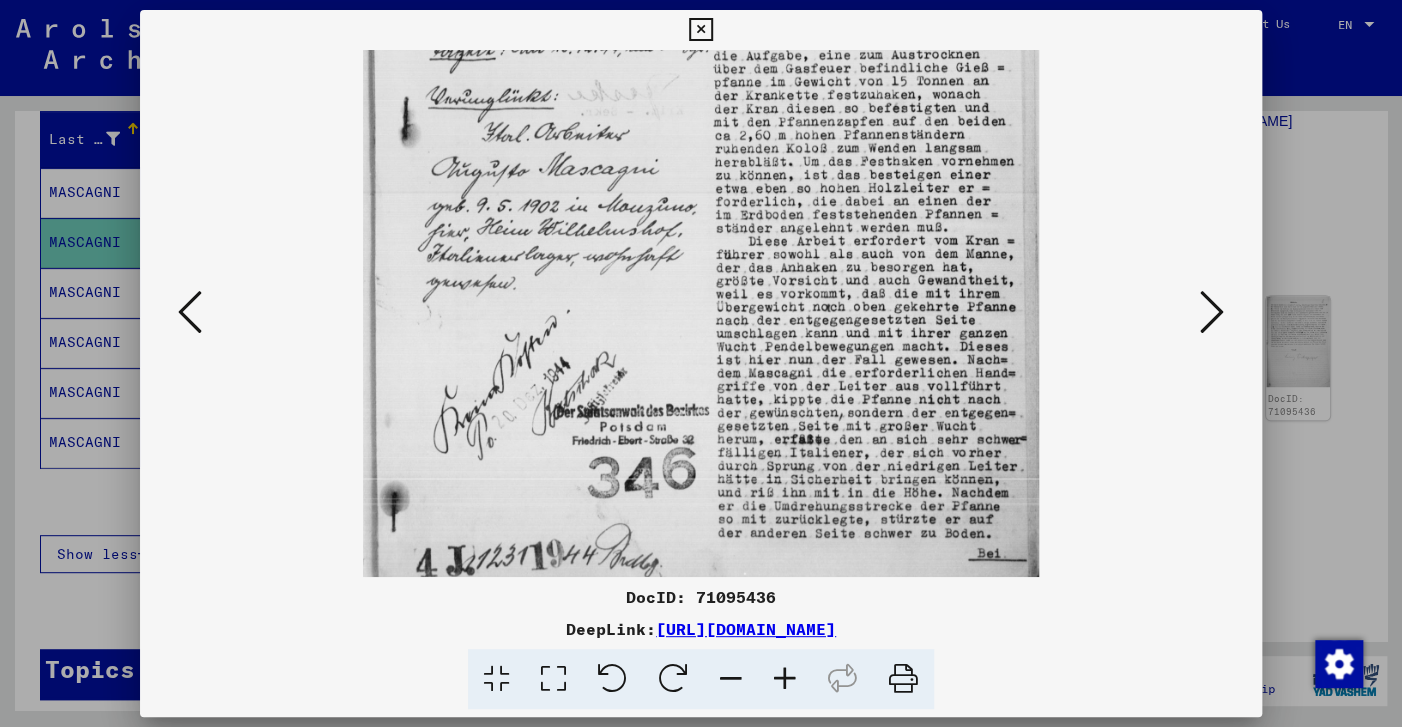 scroll, scrollTop: 388, scrollLeft: 0, axis: vertical 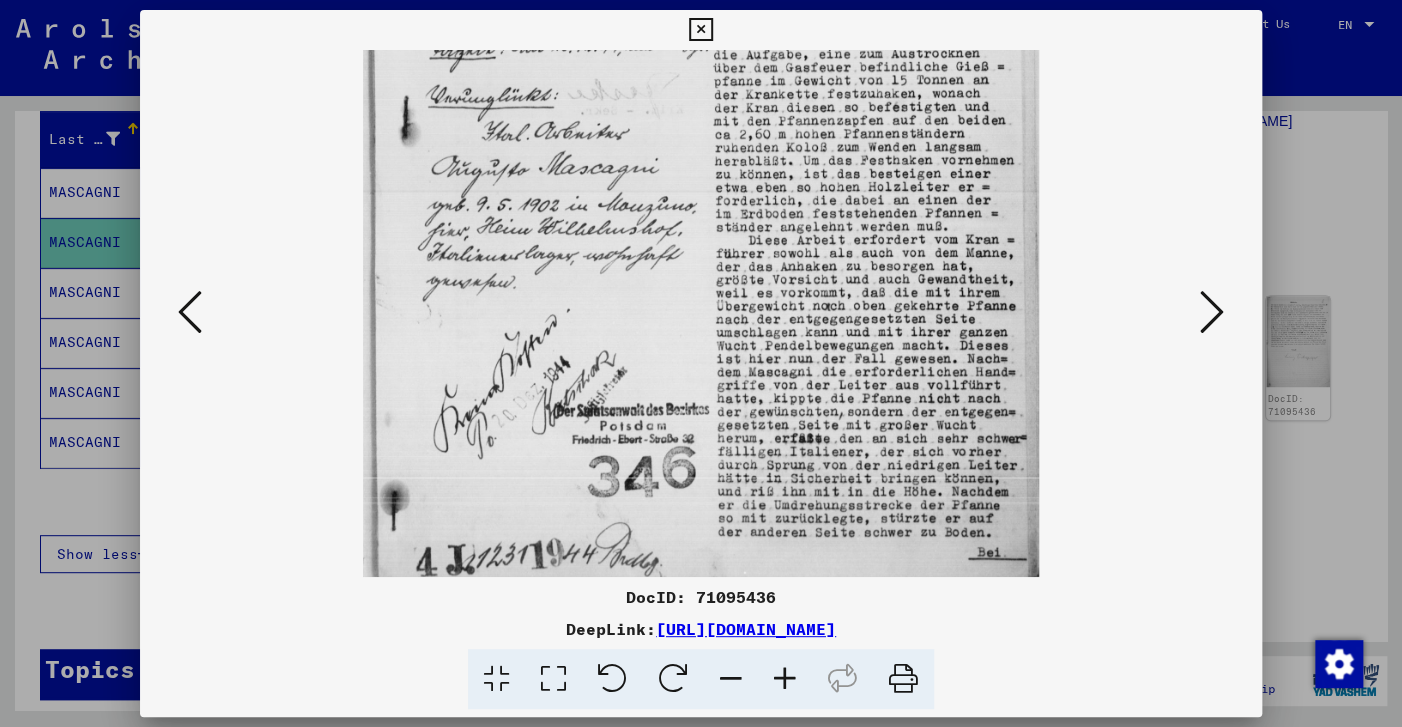 drag, startPoint x: 814, startPoint y: 541, endPoint x: 874, endPoint y: 286, distance: 261.96375 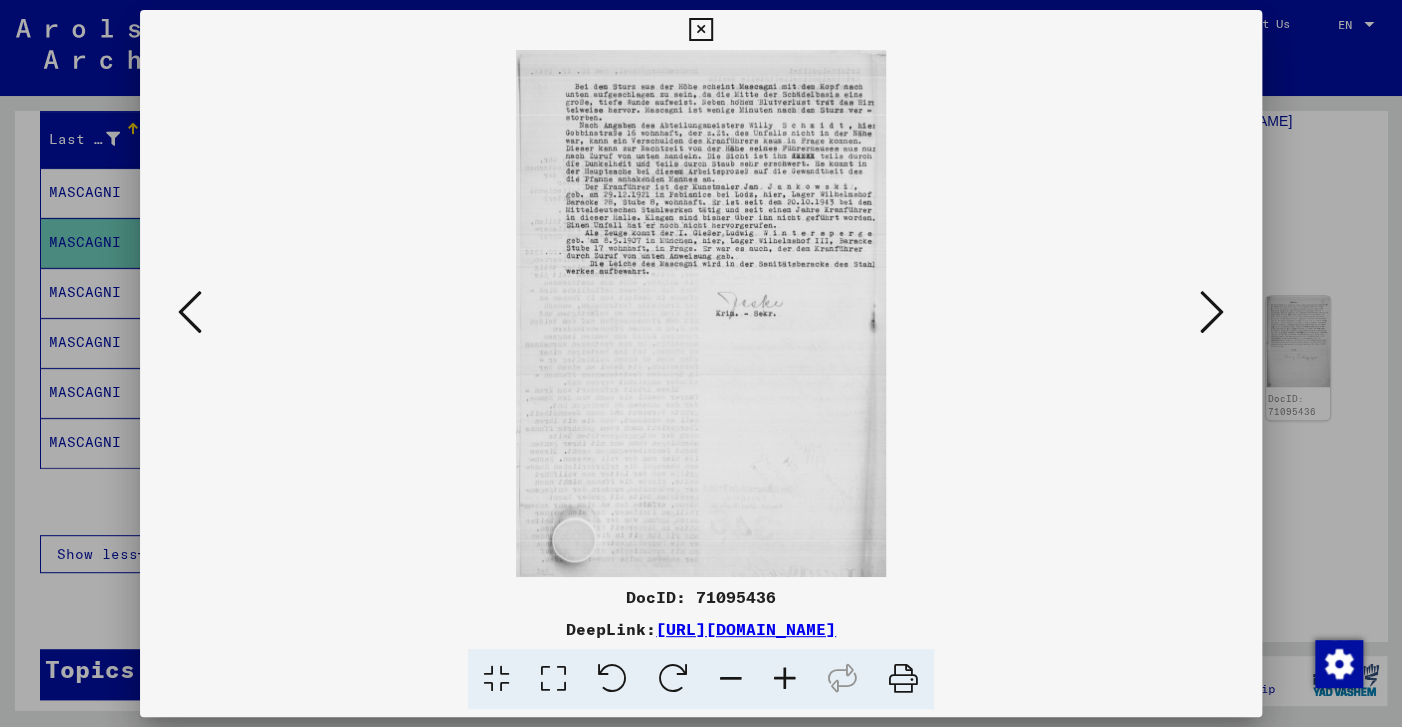 click at bounding box center (190, 312) 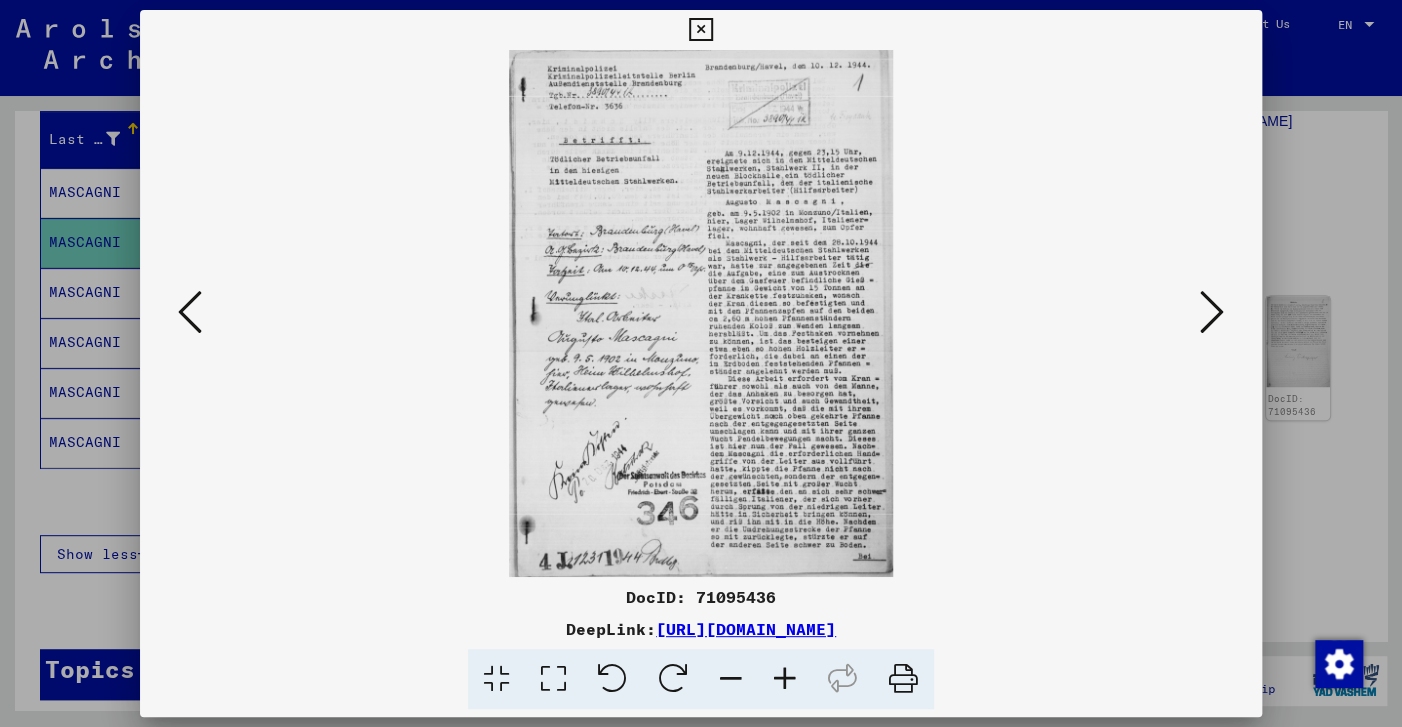 click at bounding box center (1212, 312) 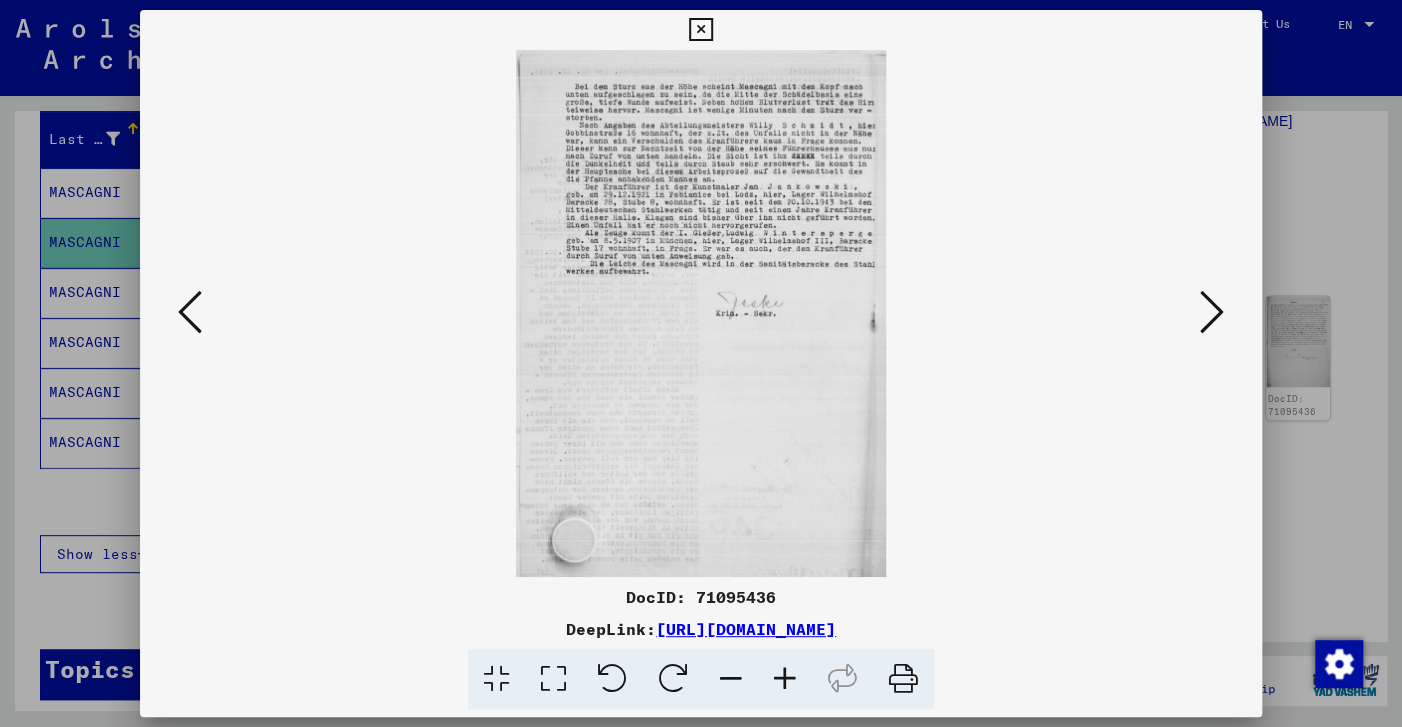 click at bounding box center (1212, 312) 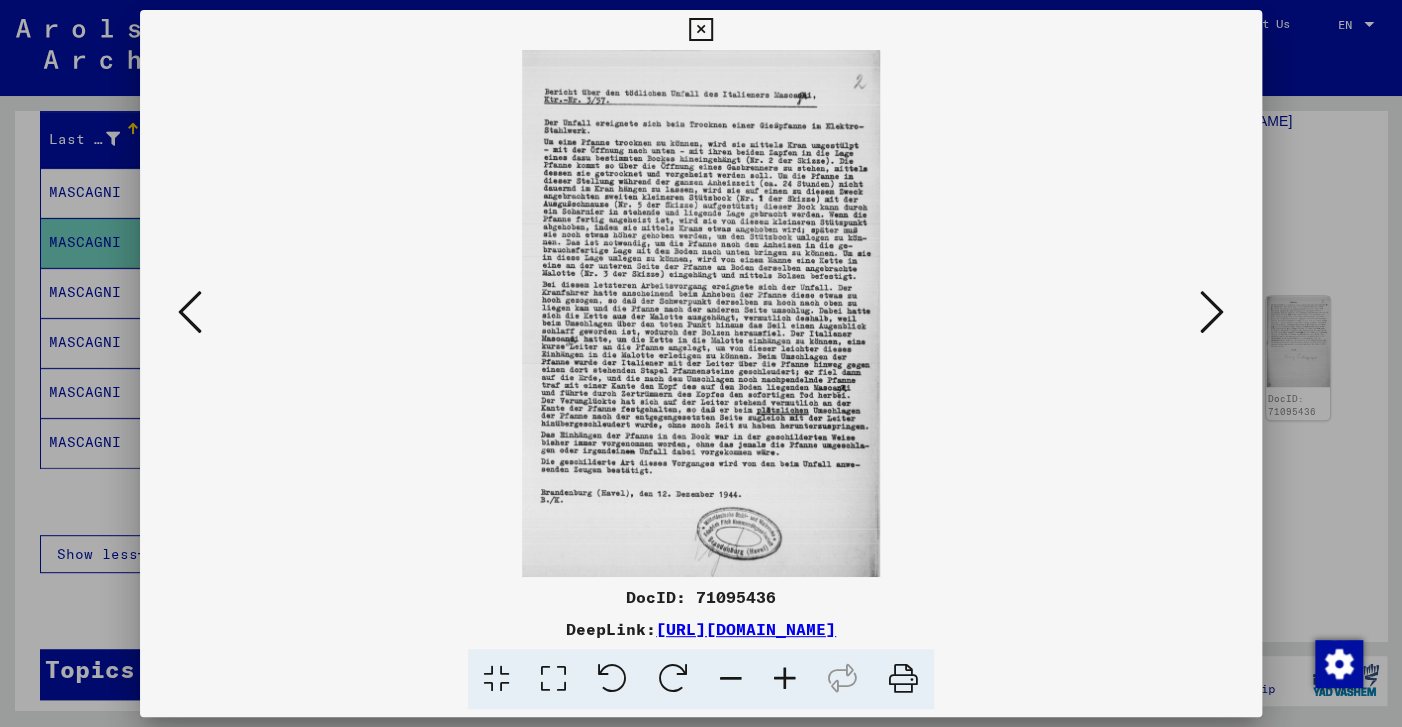 click at bounding box center [1212, 312] 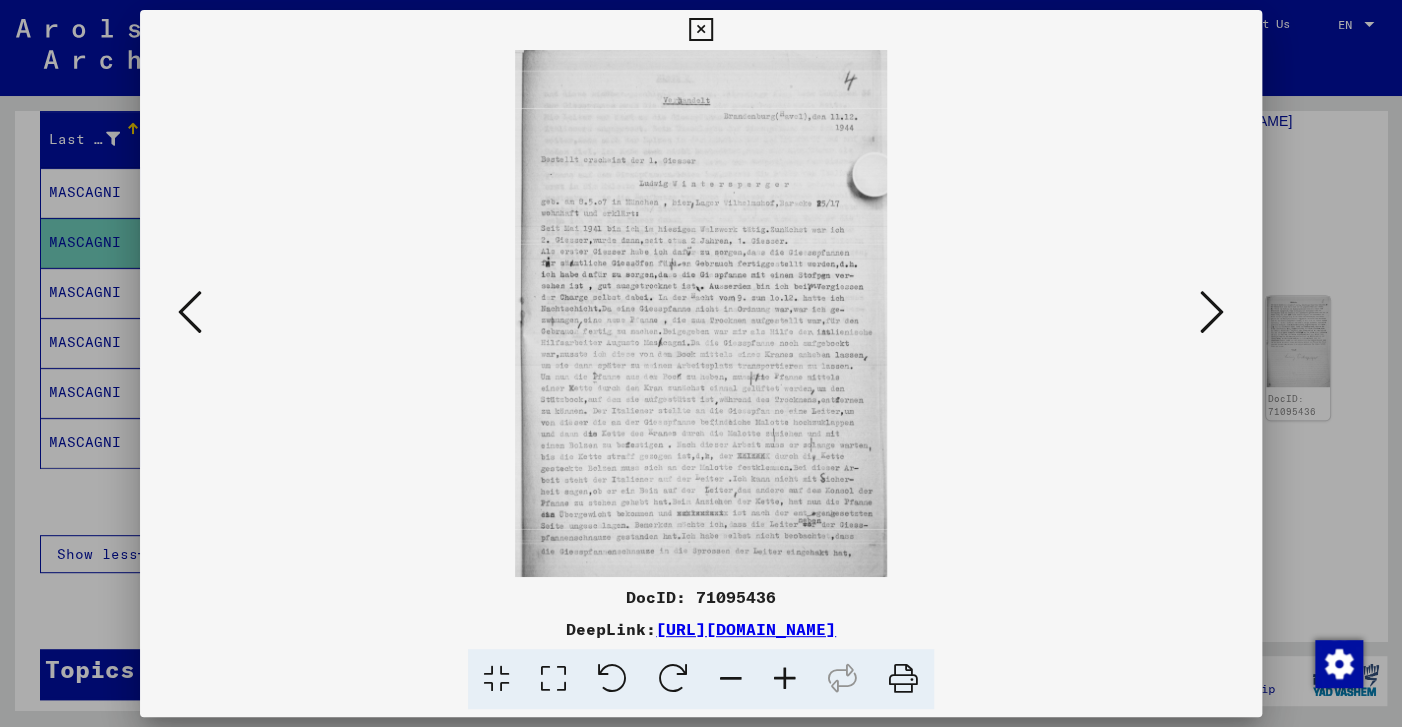 click at bounding box center [1212, 312] 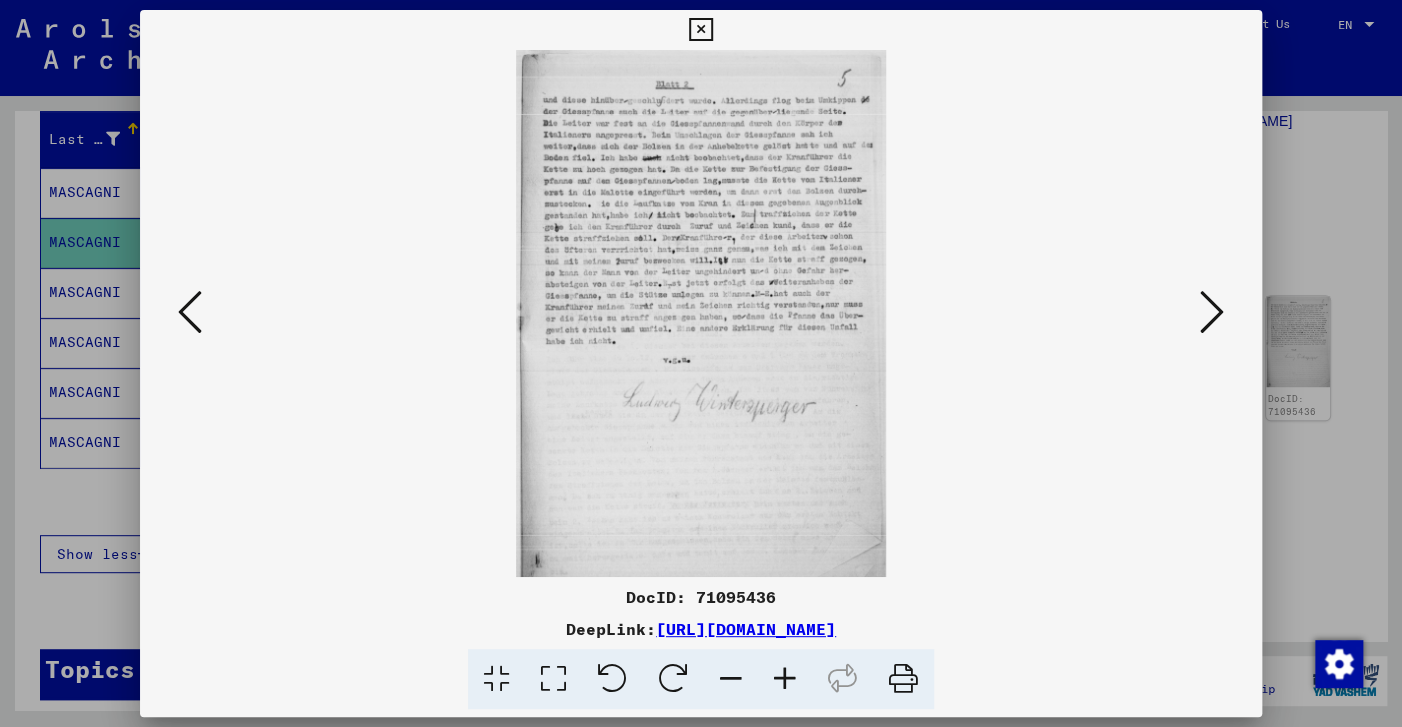 click at bounding box center (1212, 312) 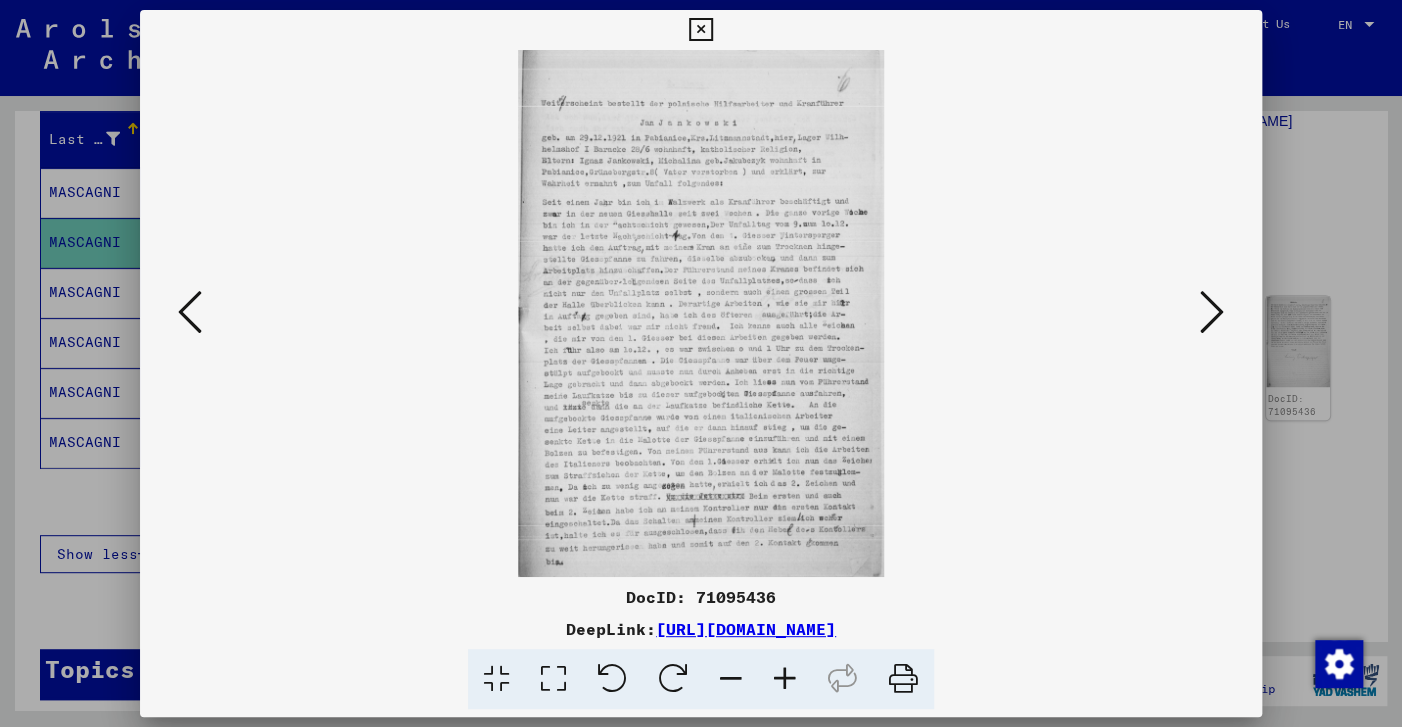 click at bounding box center [1212, 312] 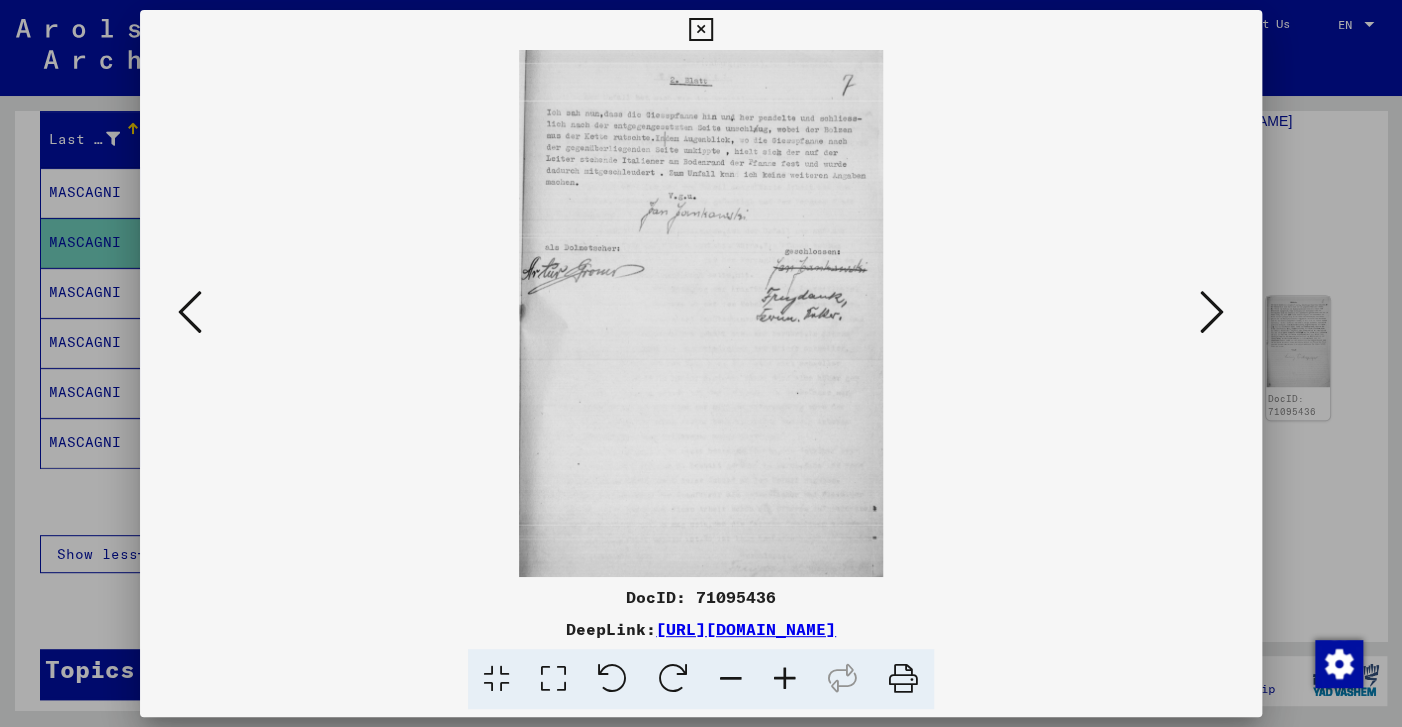 click at bounding box center [1212, 312] 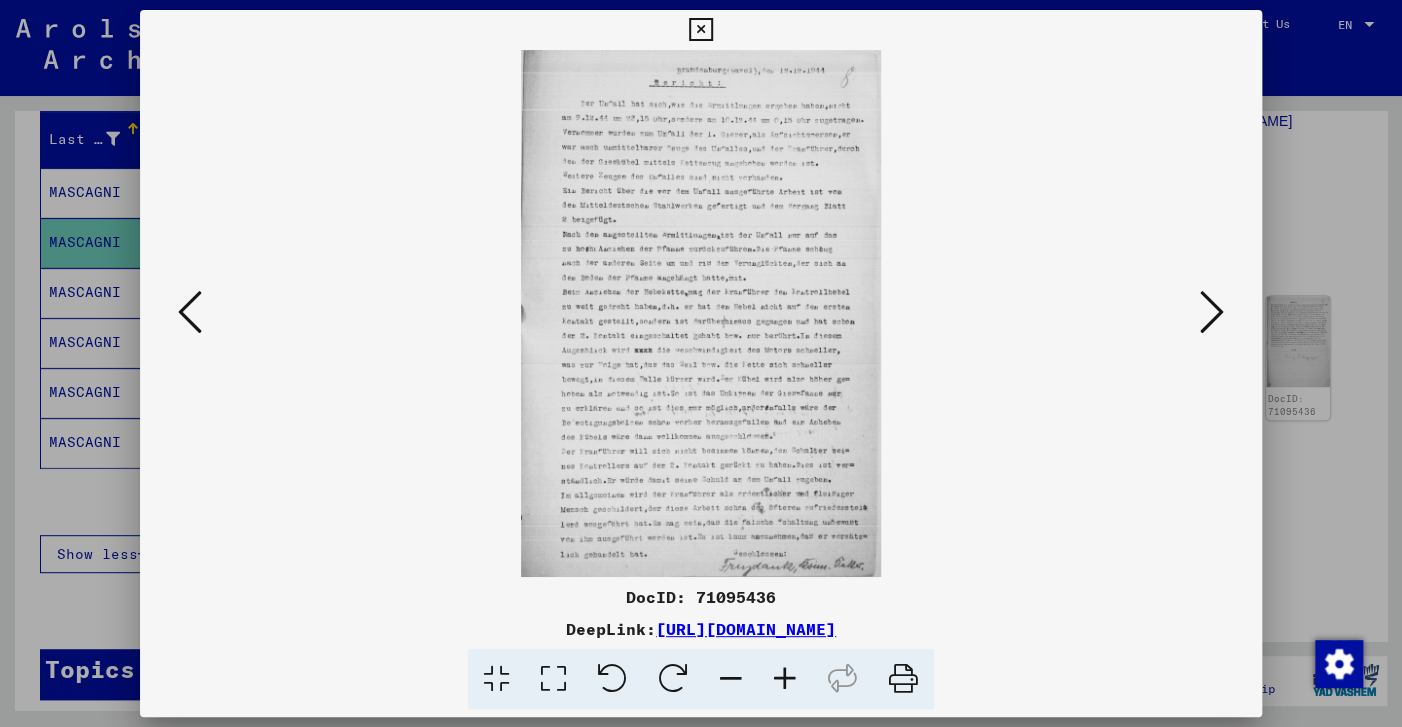 click at bounding box center (1212, 312) 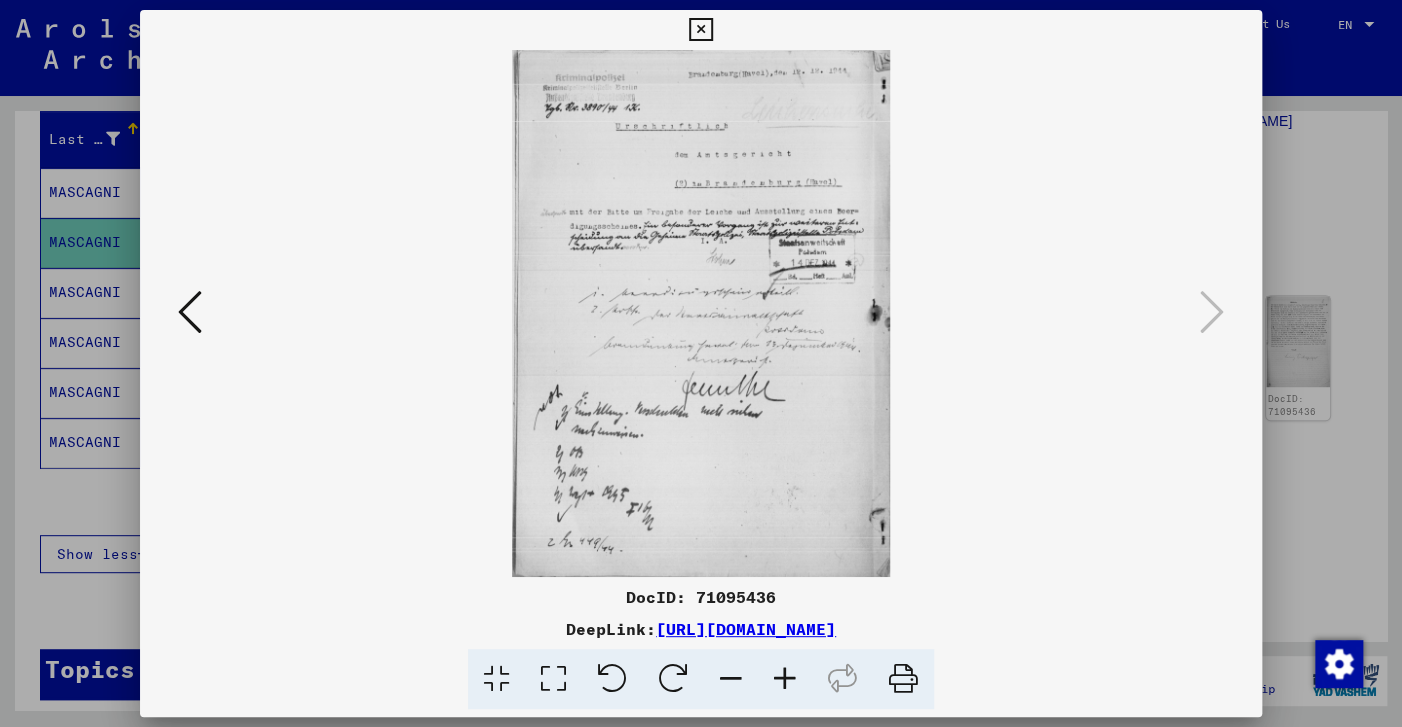 click at bounding box center (700, 30) 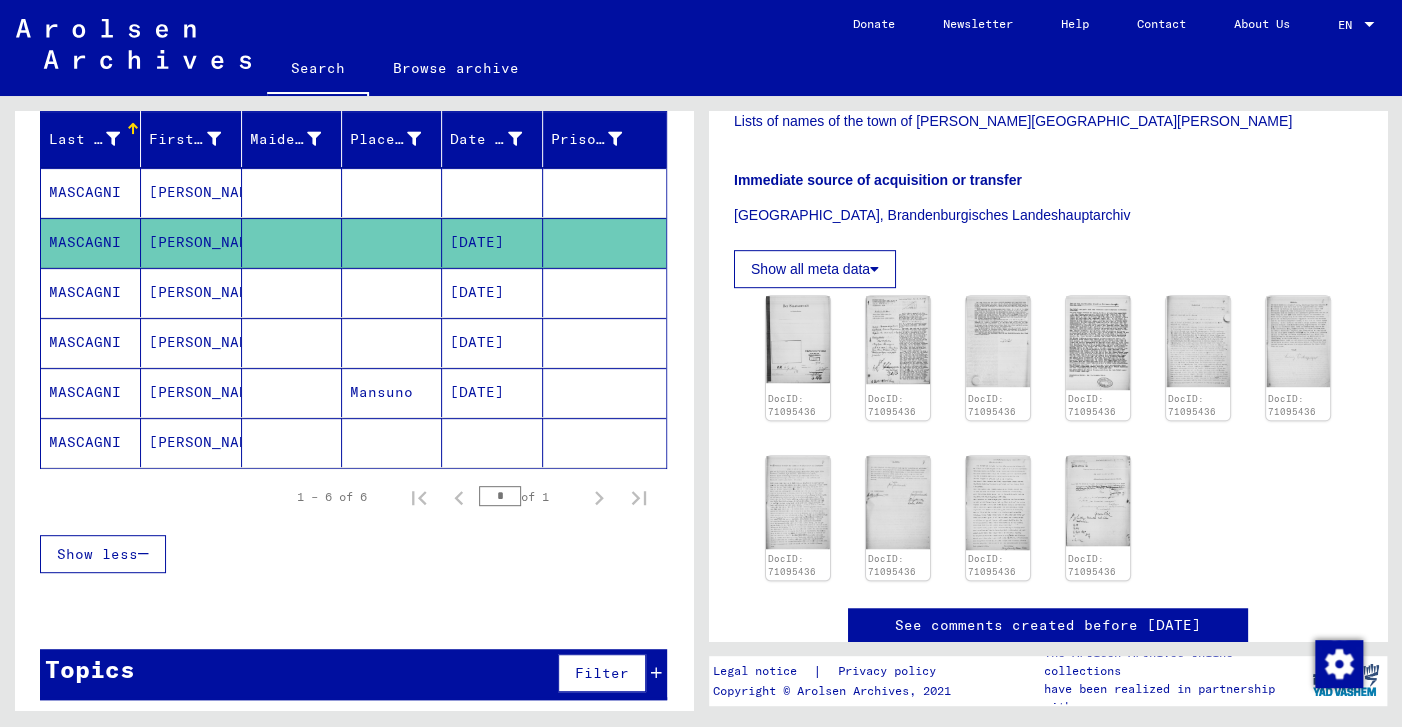 click on "AUGUSTO" at bounding box center [191, 342] 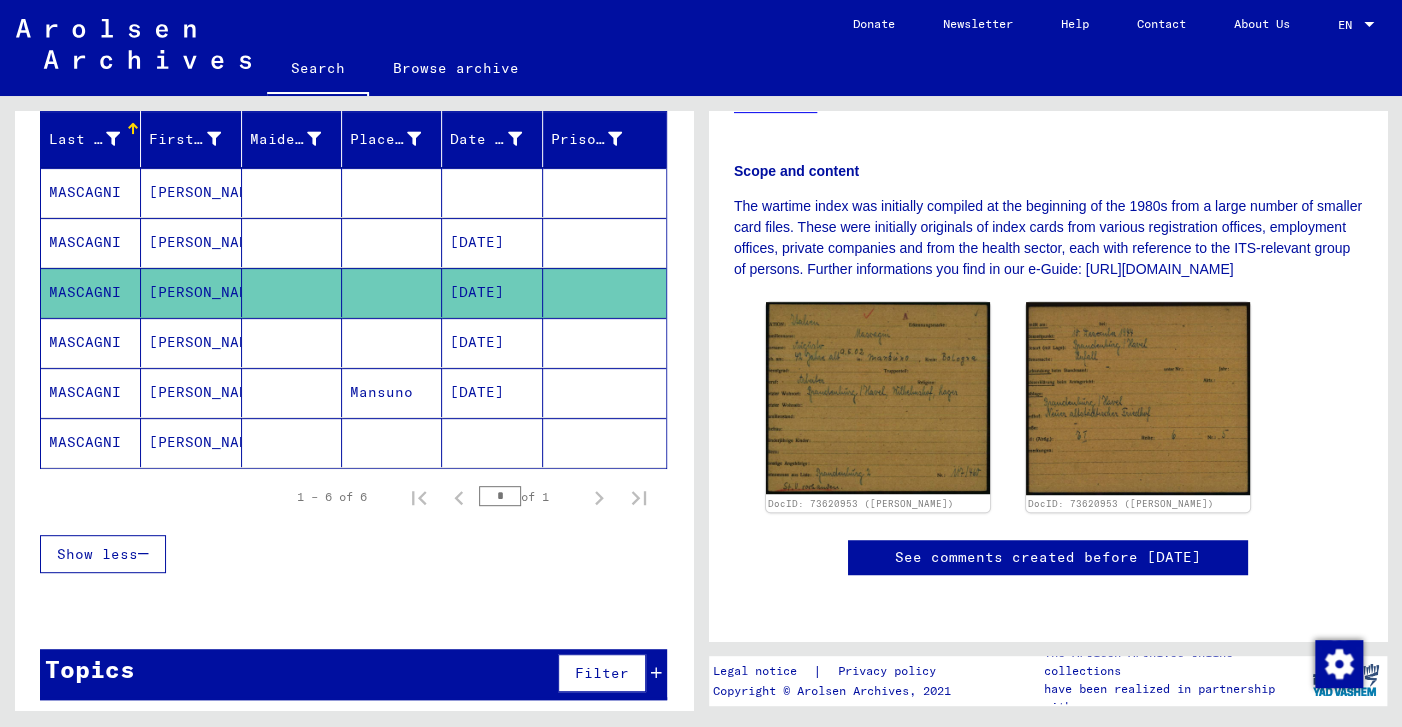 scroll, scrollTop: 439, scrollLeft: 0, axis: vertical 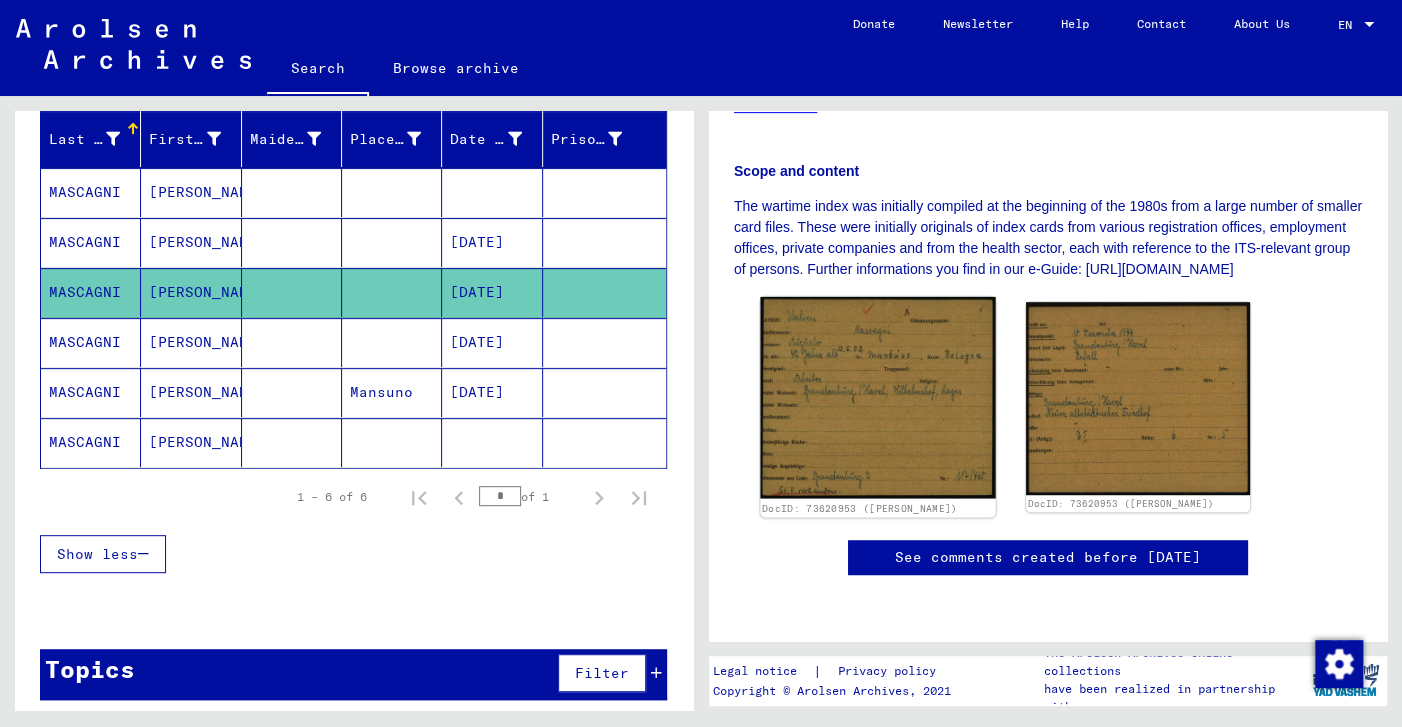 click 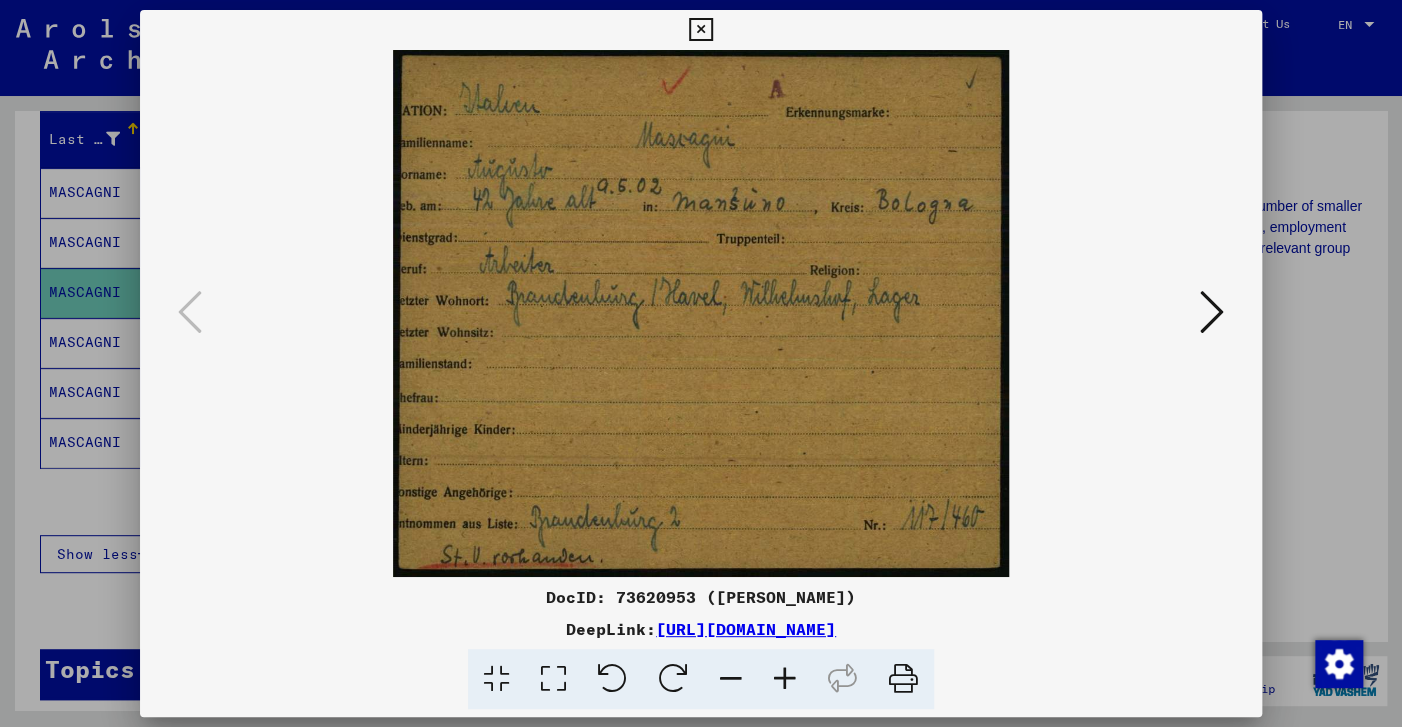 scroll, scrollTop: 439, scrollLeft: 0, axis: vertical 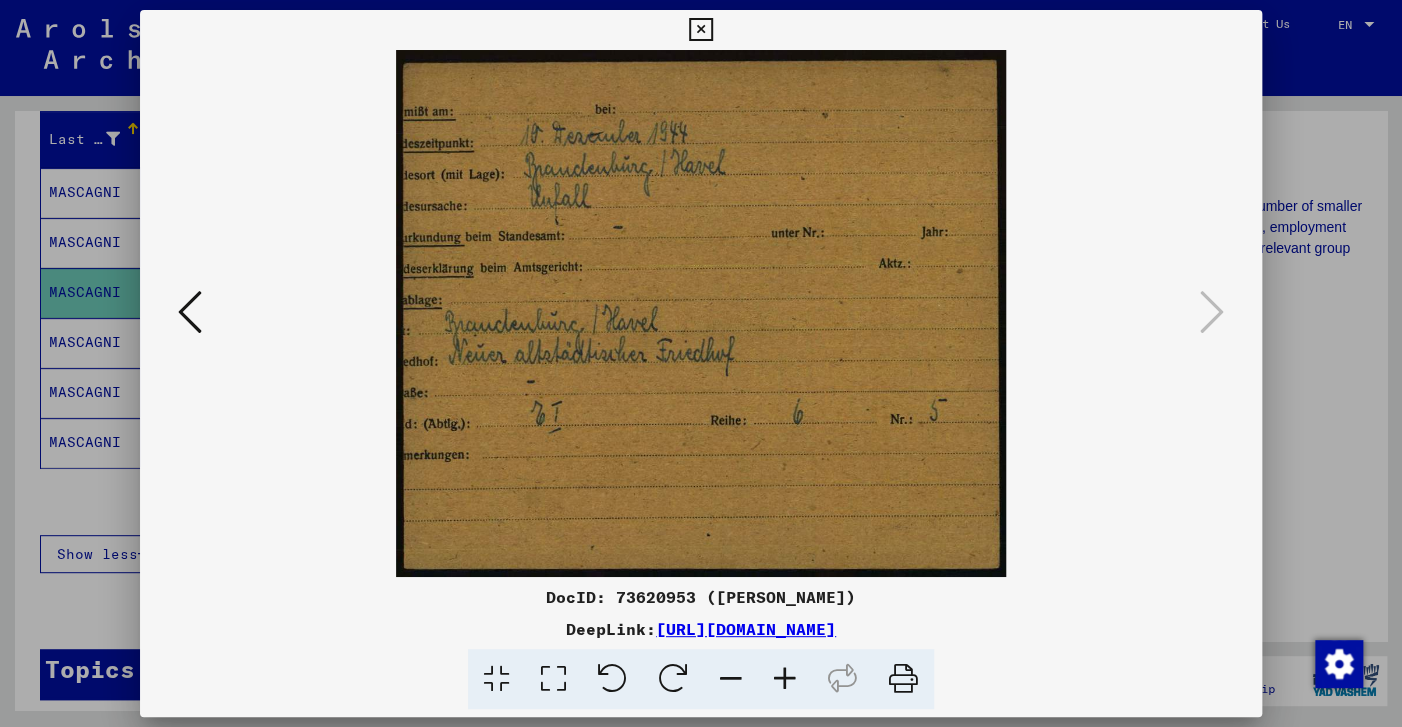 click at bounding box center [190, 312] 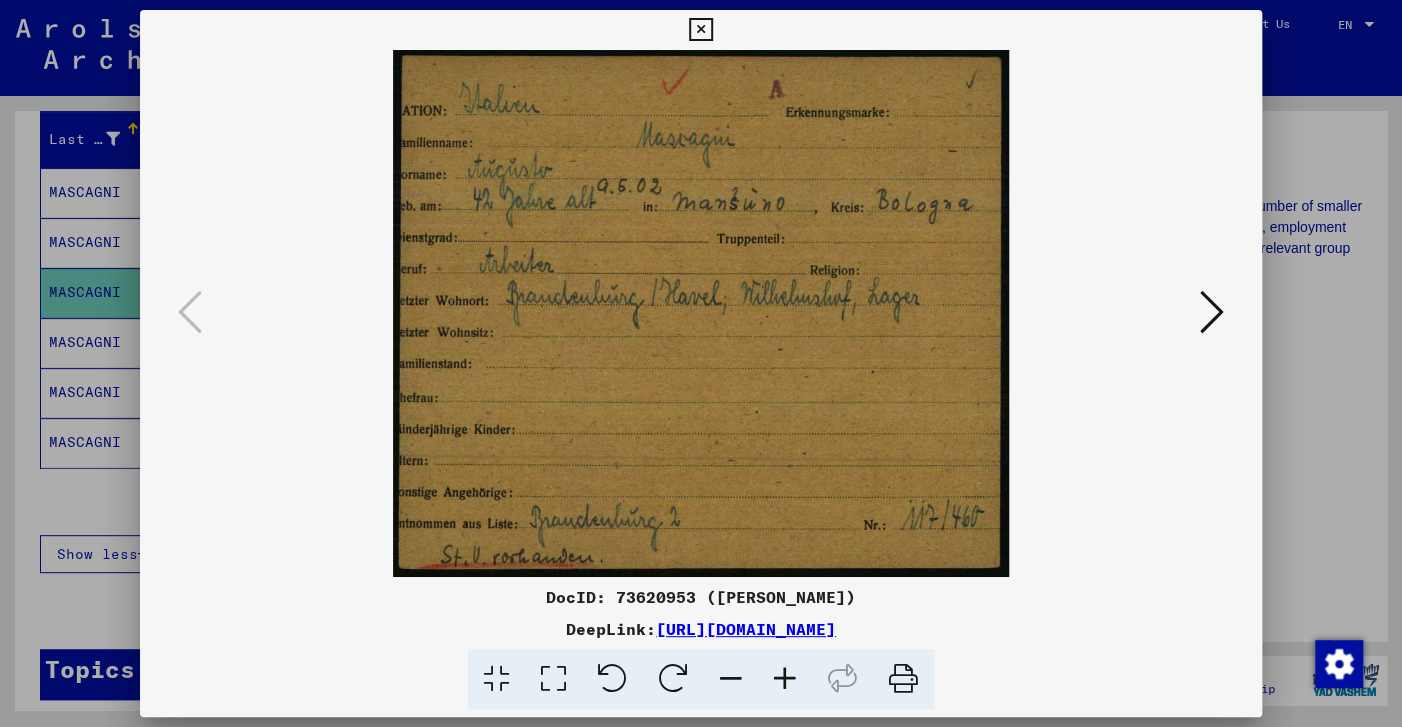 click at bounding box center (1212, 312) 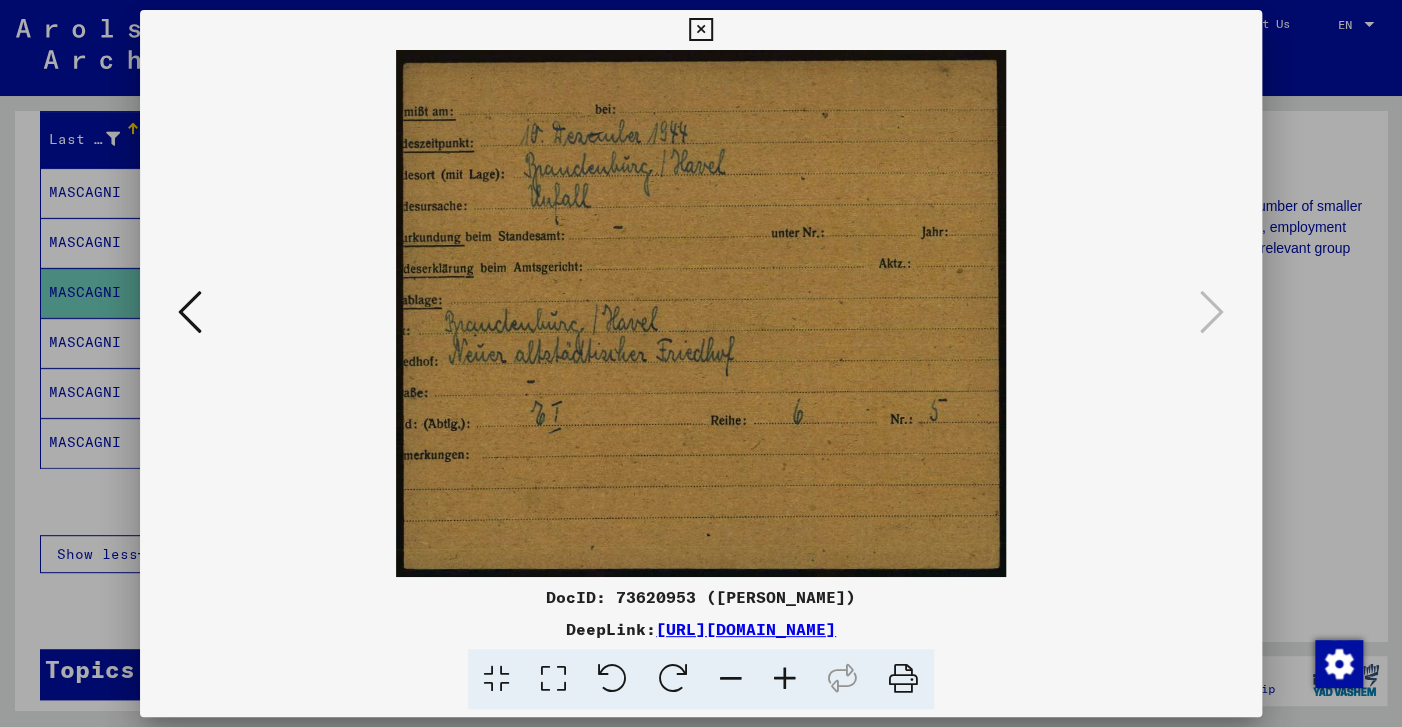 click at bounding box center [700, 30] 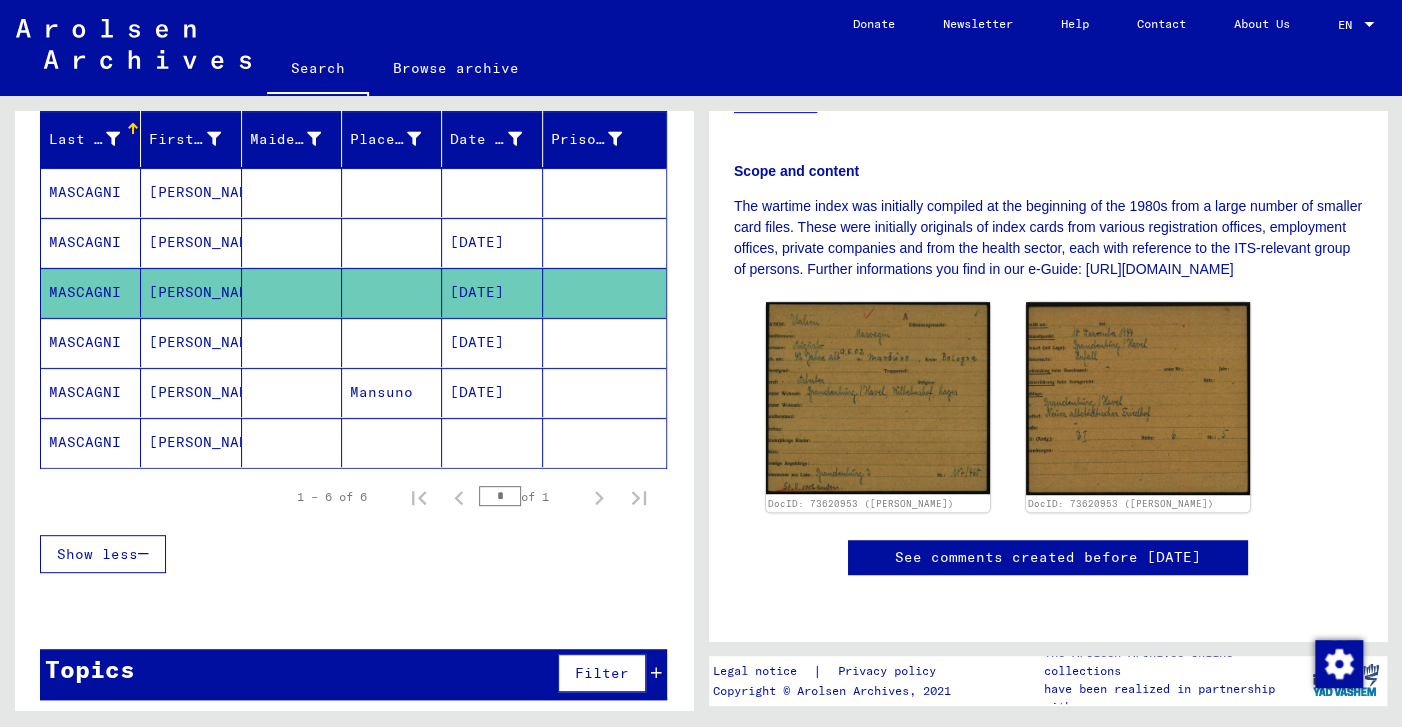click on "MASCAGNI" at bounding box center (91, 292) 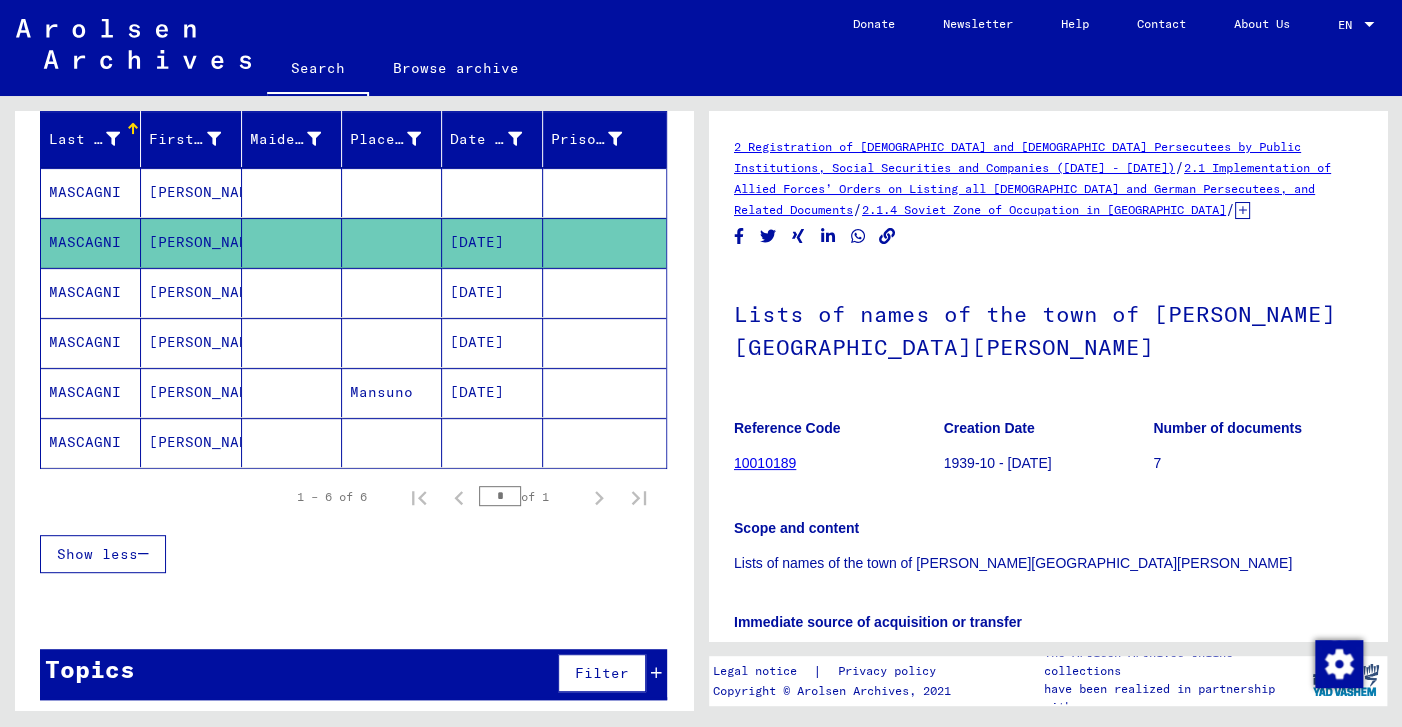 scroll, scrollTop: 442, scrollLeft: 0, axis: vertical 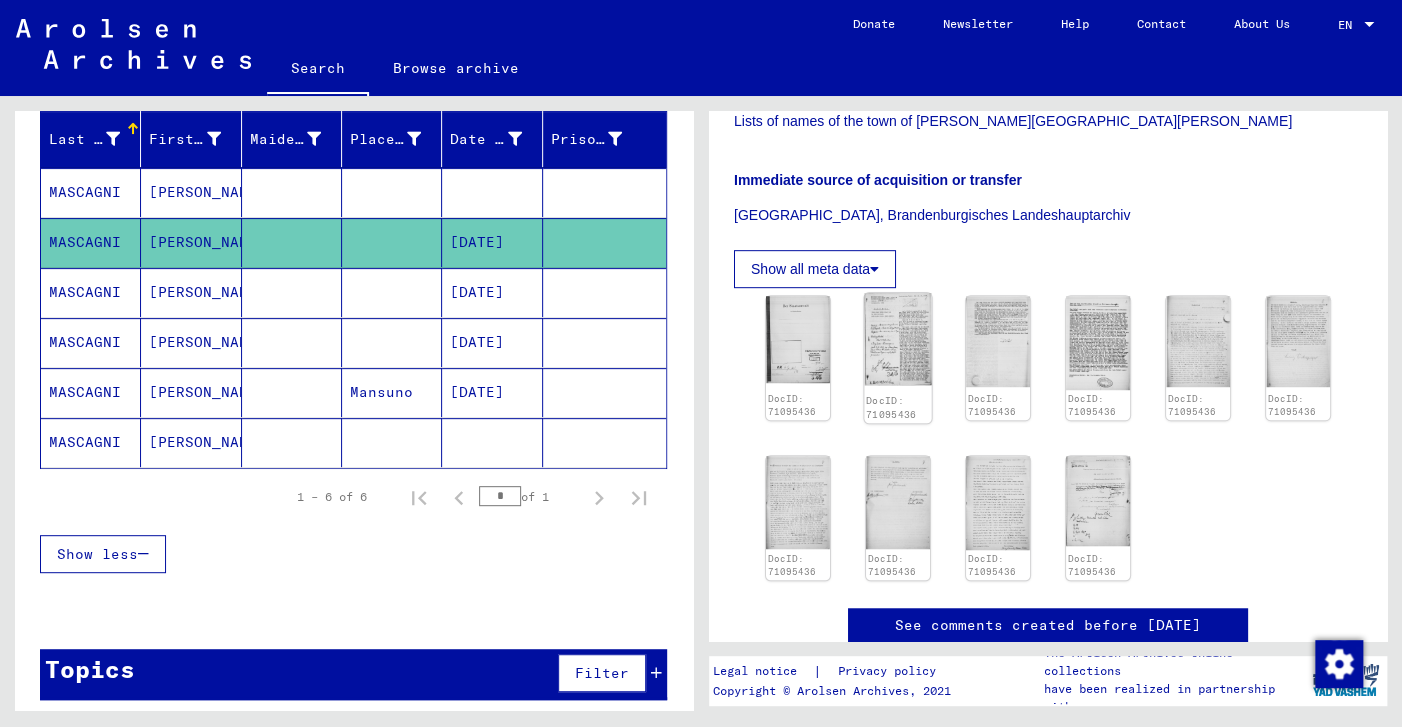 click 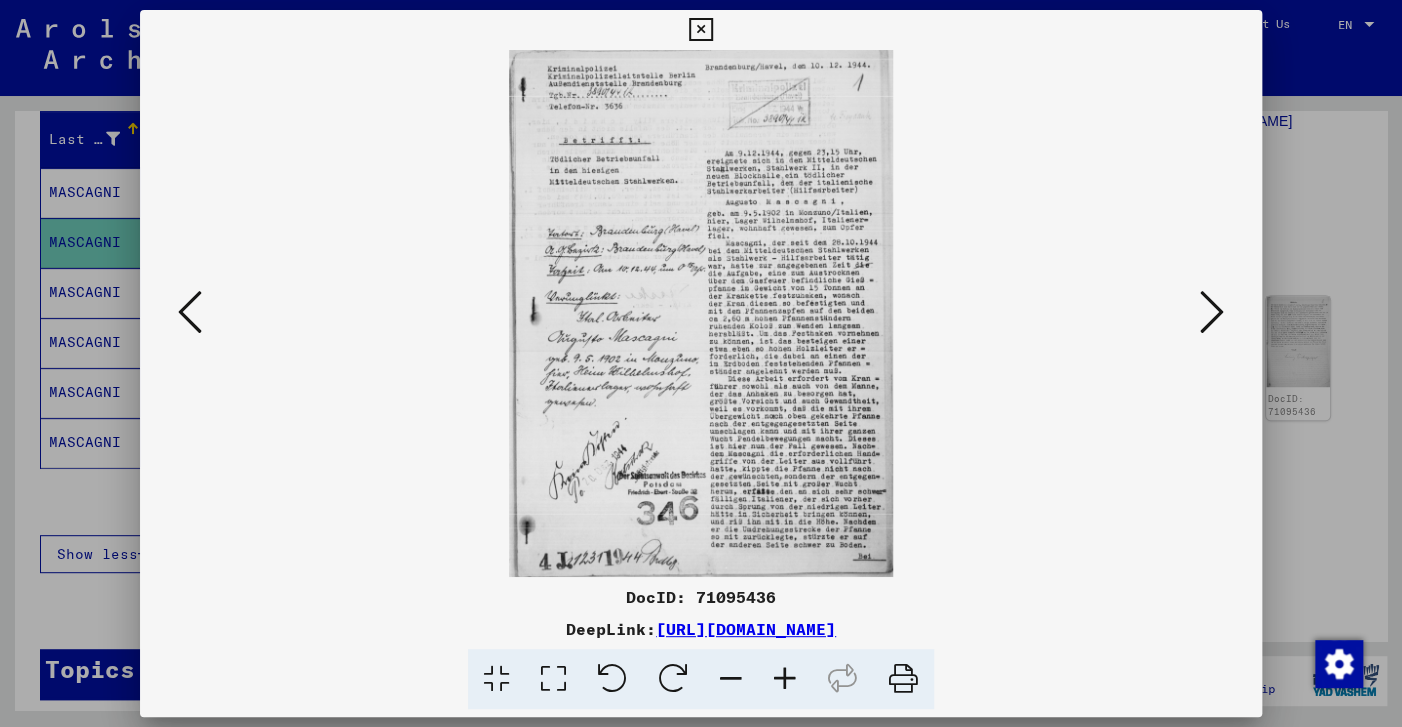 drag, startPoint x: 1250, startPoint y: 36, endPoint x: 539, endPoint y: 162, distance: 722.07825 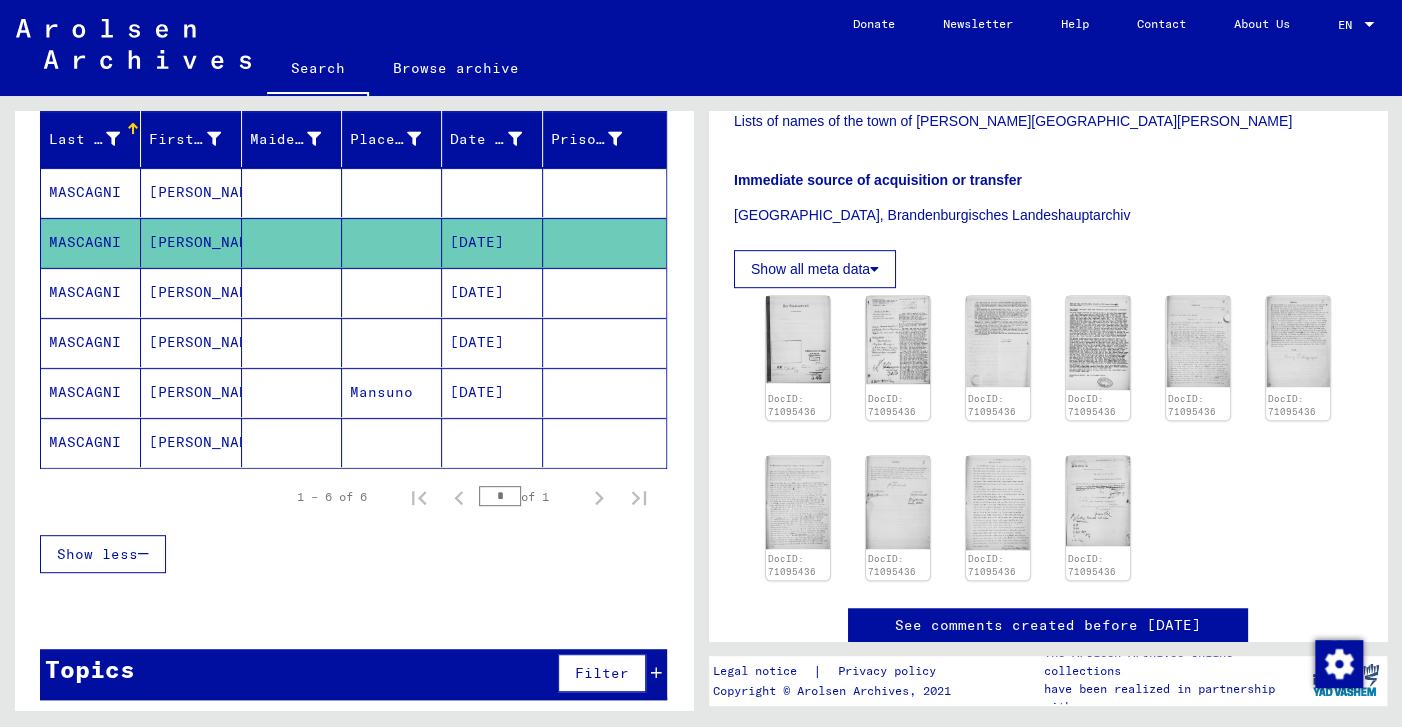 click on "MASCAGNI" at bounding box center [91, 392] 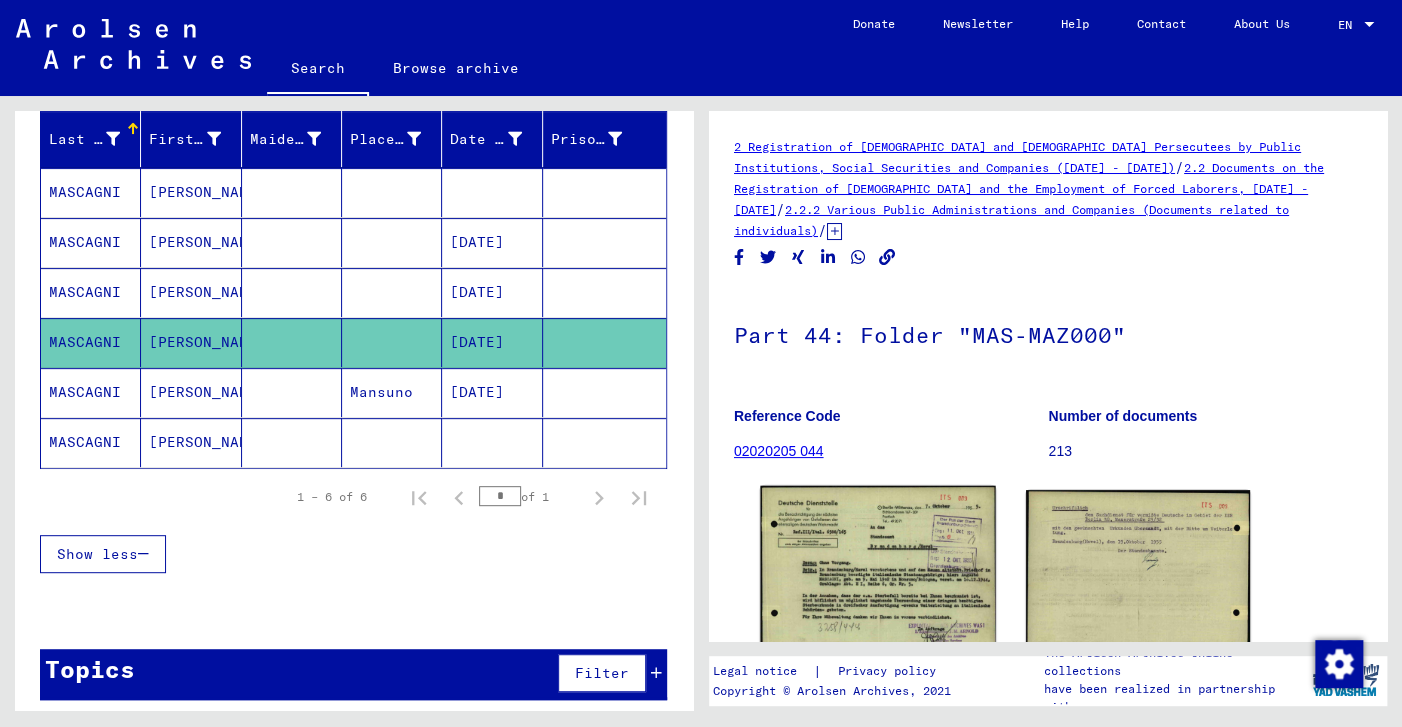 click 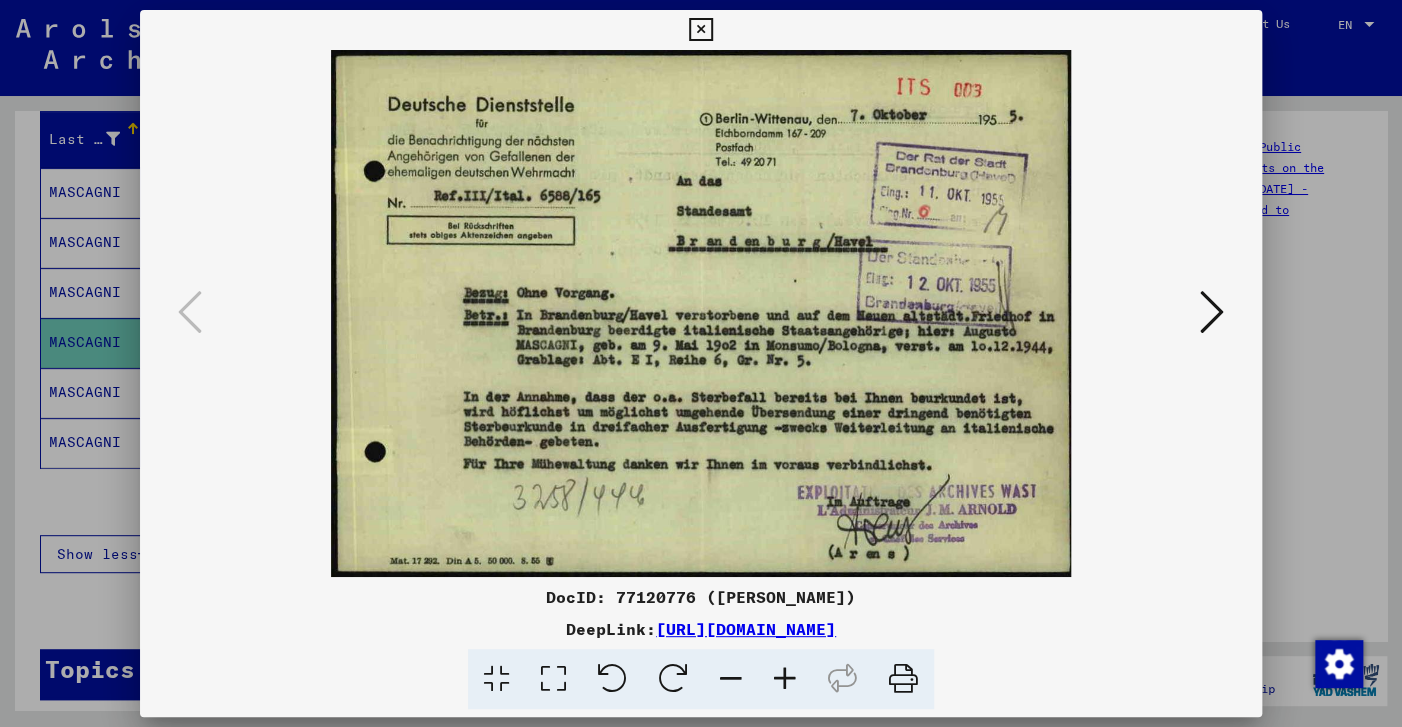 drag, startPoint x: 1238, startPoint y: 21, endPoint x: 758, endPoint y: 207, distance: 514.77765 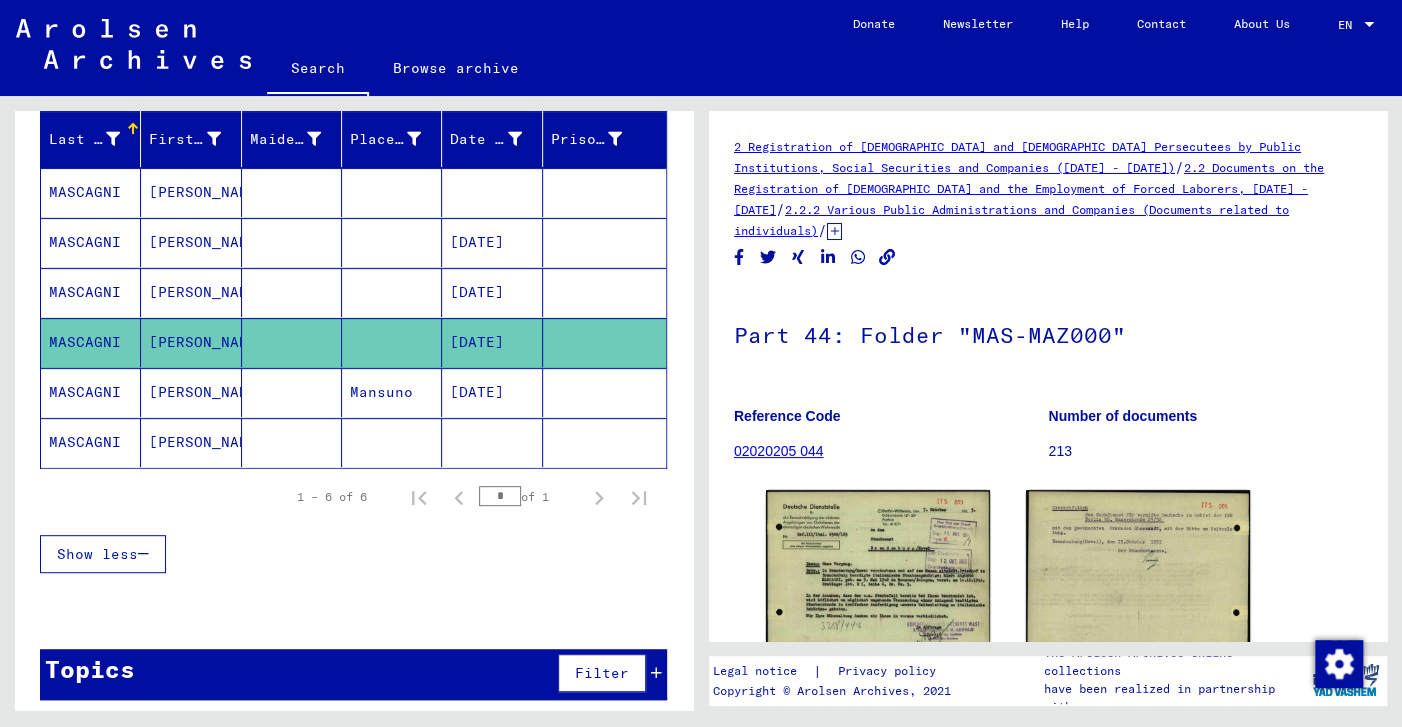 click on "MASCAGNI" at bounding box center [91, 442] 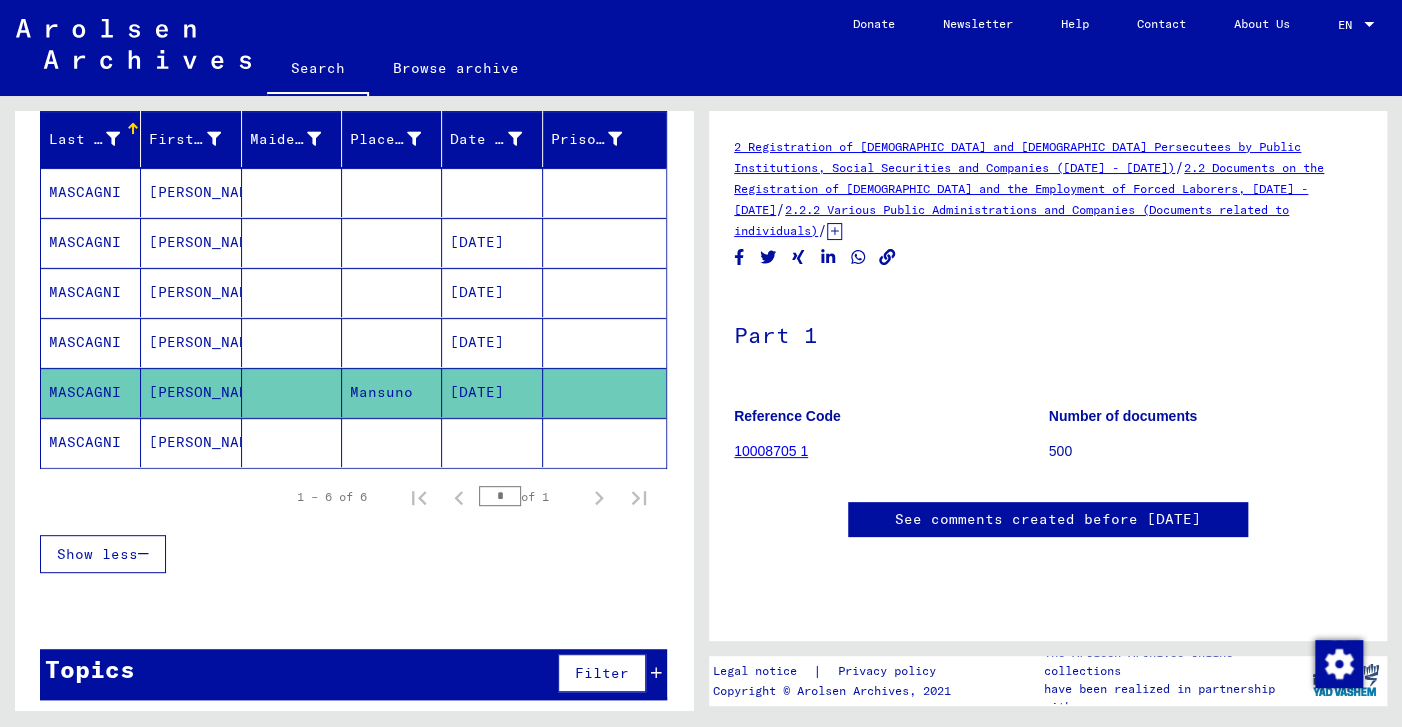 scroll, scrollTop: 0, scrollLeft: 0, axis: both 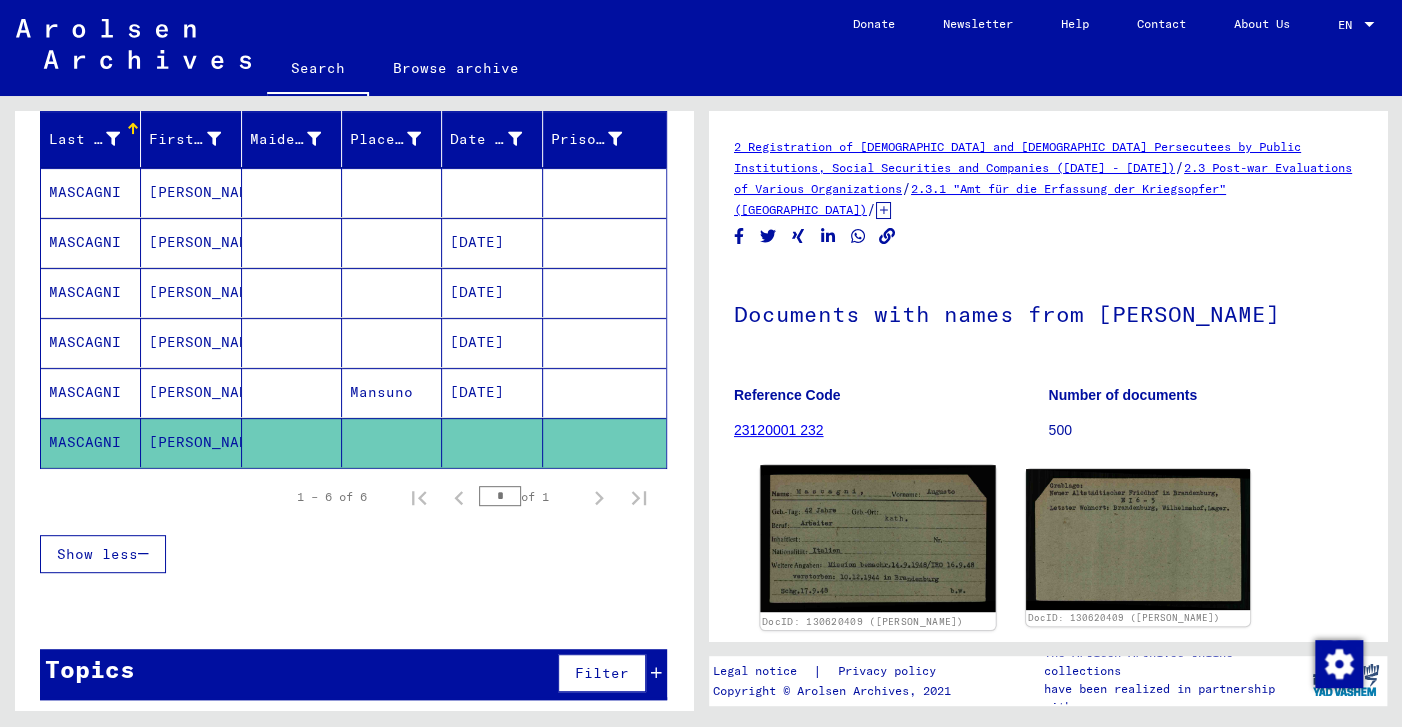click 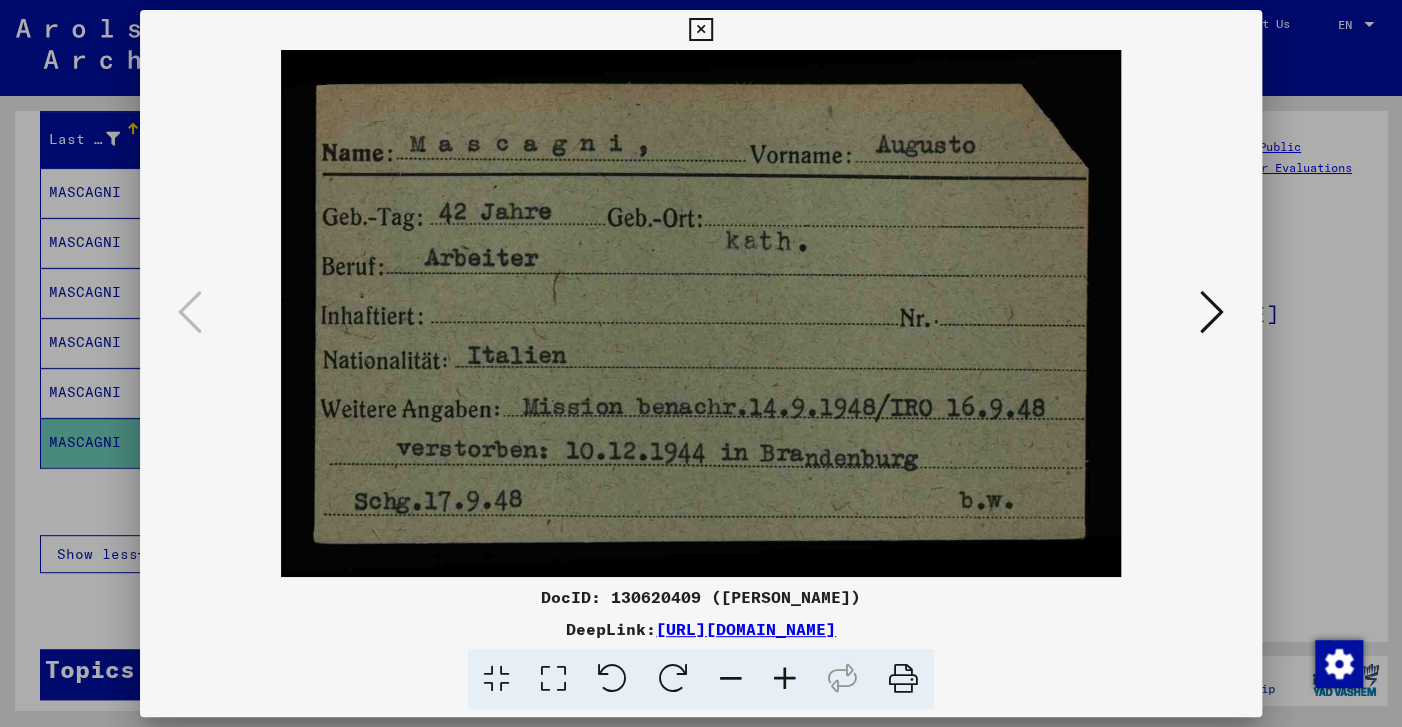 drag, startPoint x: 1249, startPoint y: 30, endPoint x: 1177, endPoint y: 56, distance: 76.55064 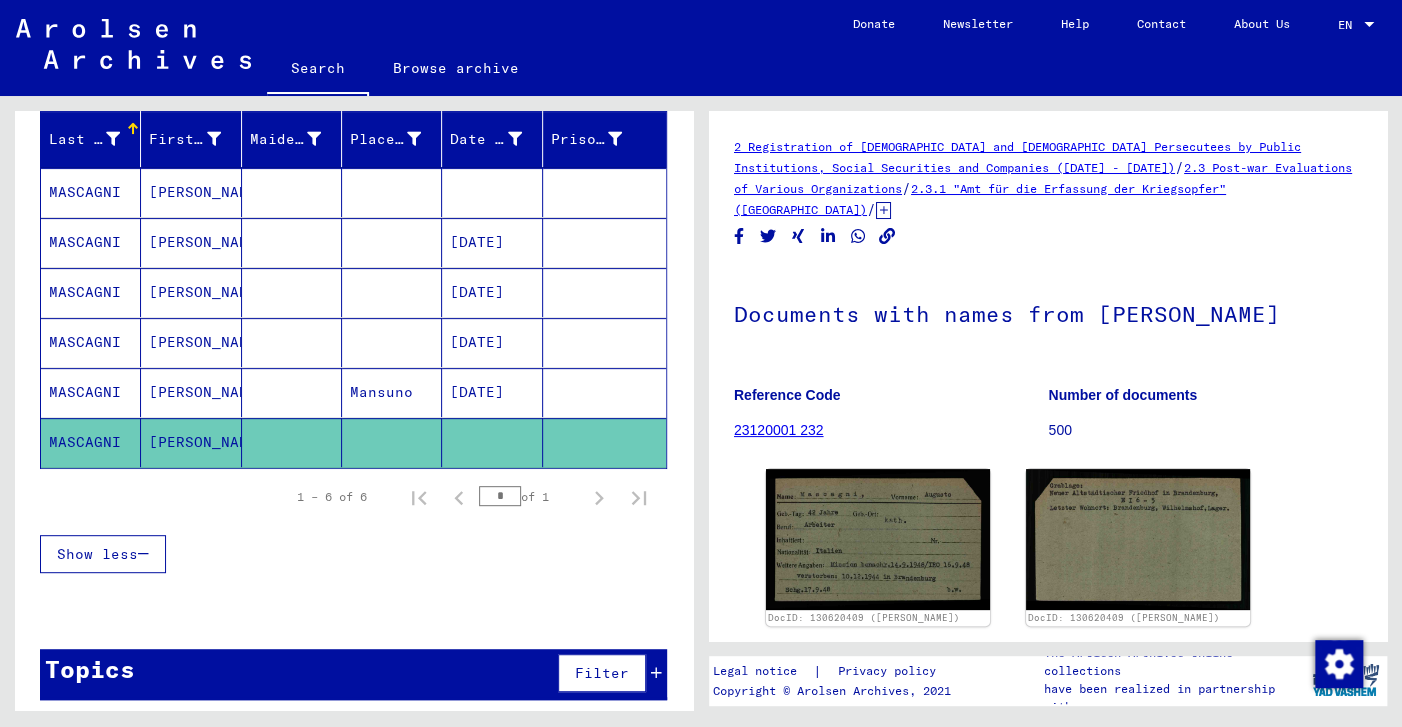 click on "MASCAGNI" at bounding box center [91, 242] 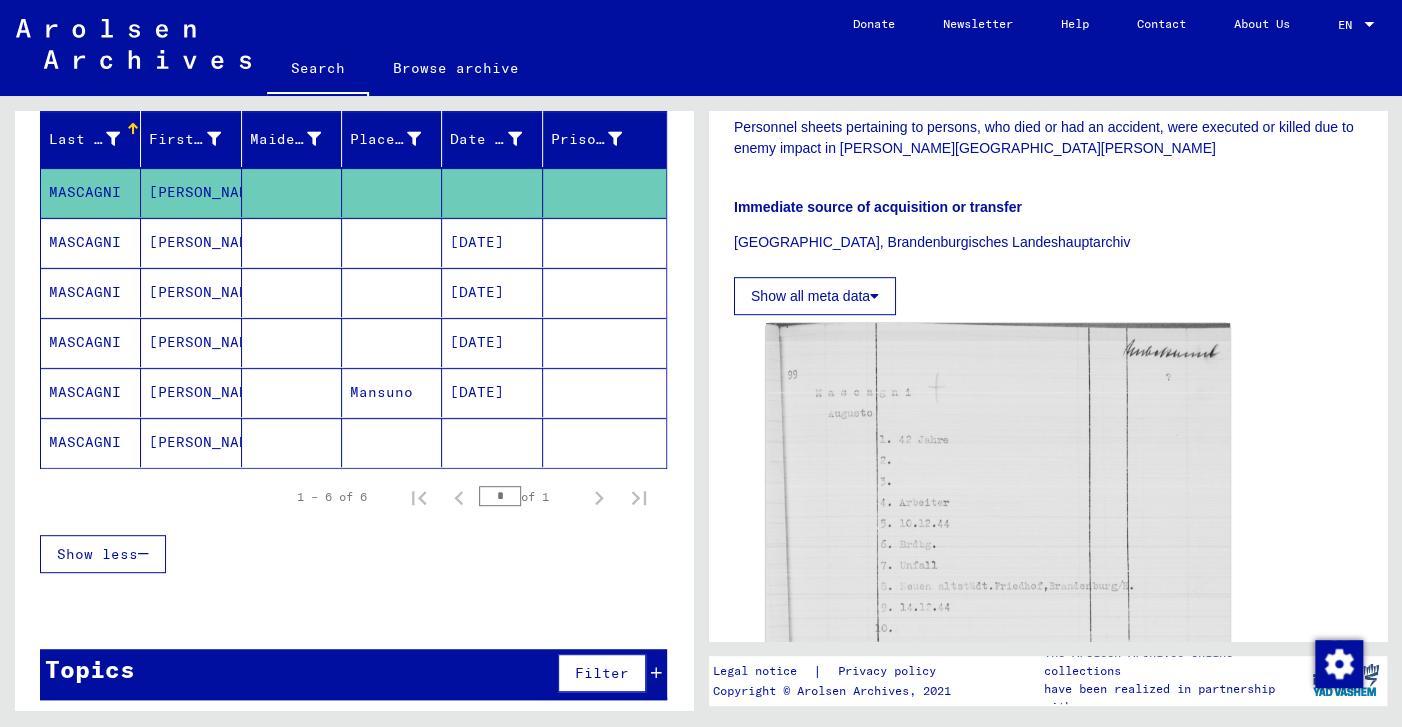 scroll, scrollTop: 442, scrollLeft: 0, axis: vertical 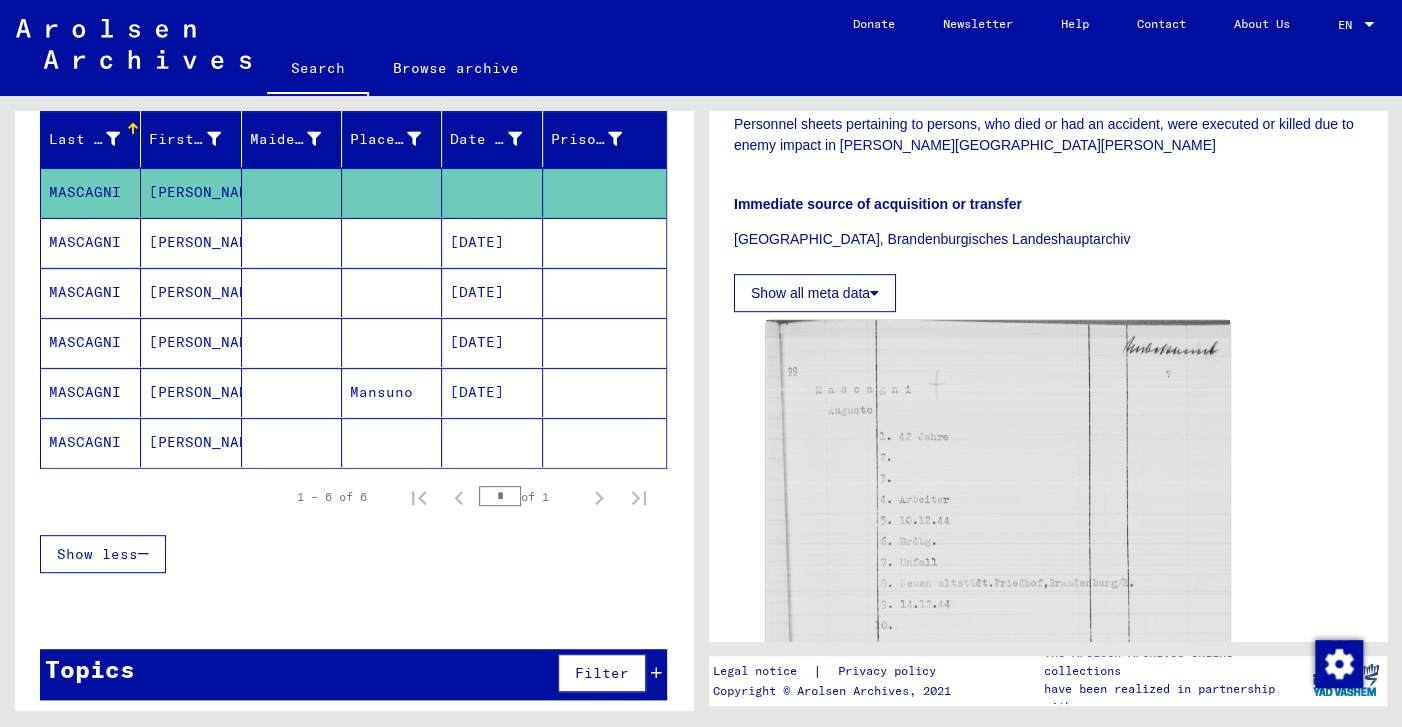 click on "MASCAGNI" at bounding box center (91, 292) 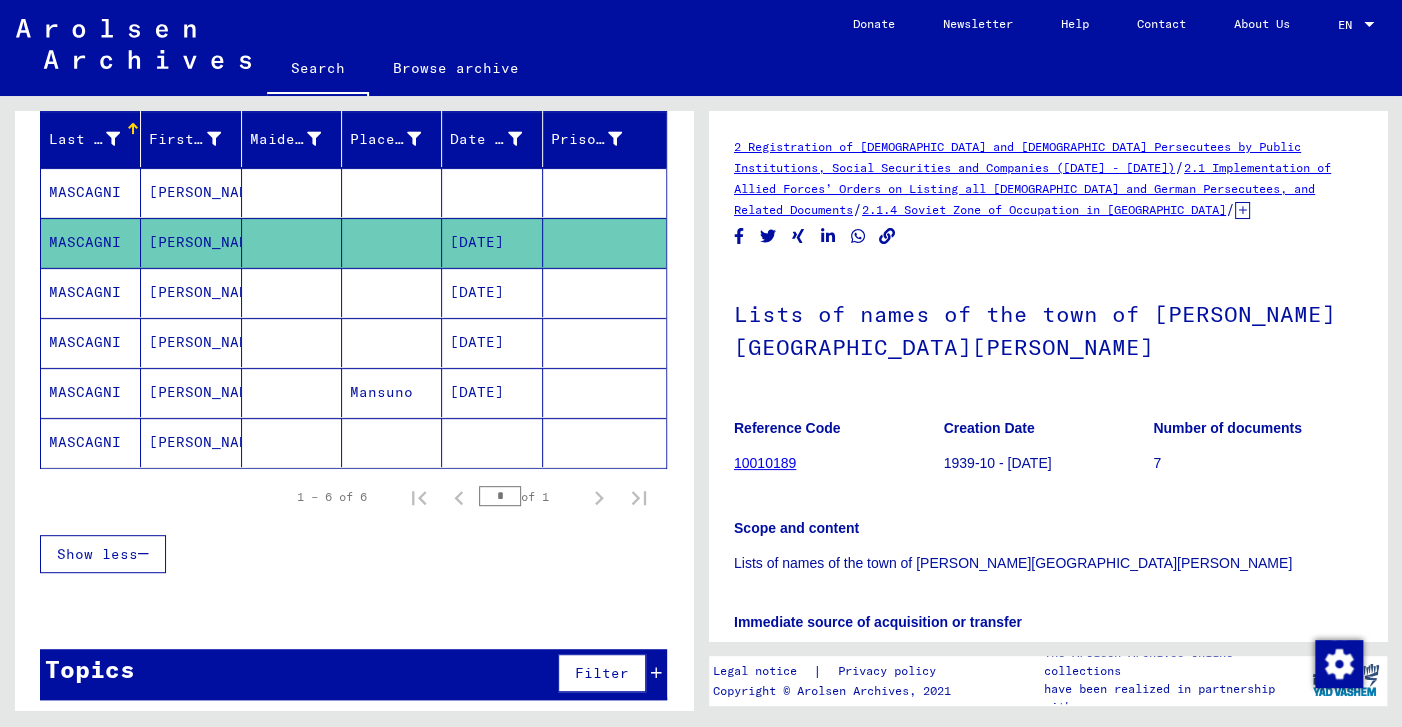 scroll, scrollTop: 442, scrollLeft: 0, axis: vertical 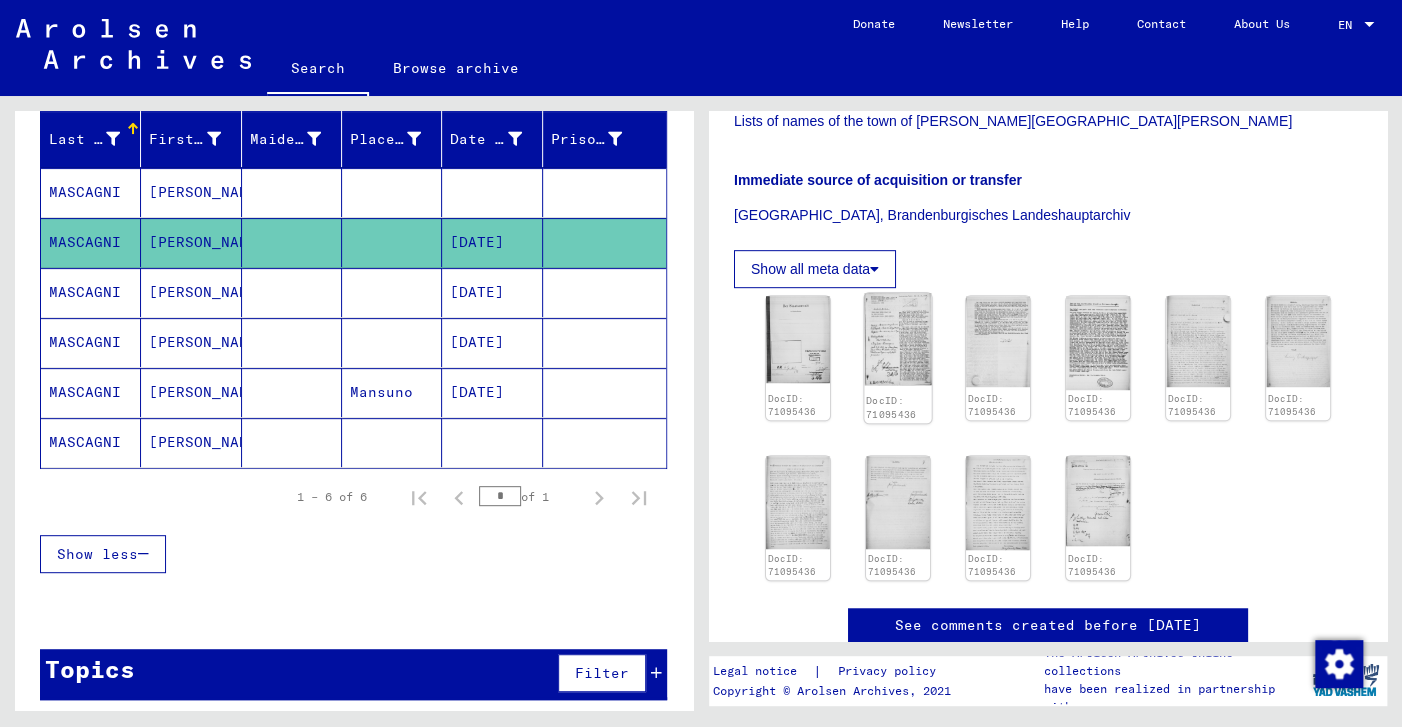 click 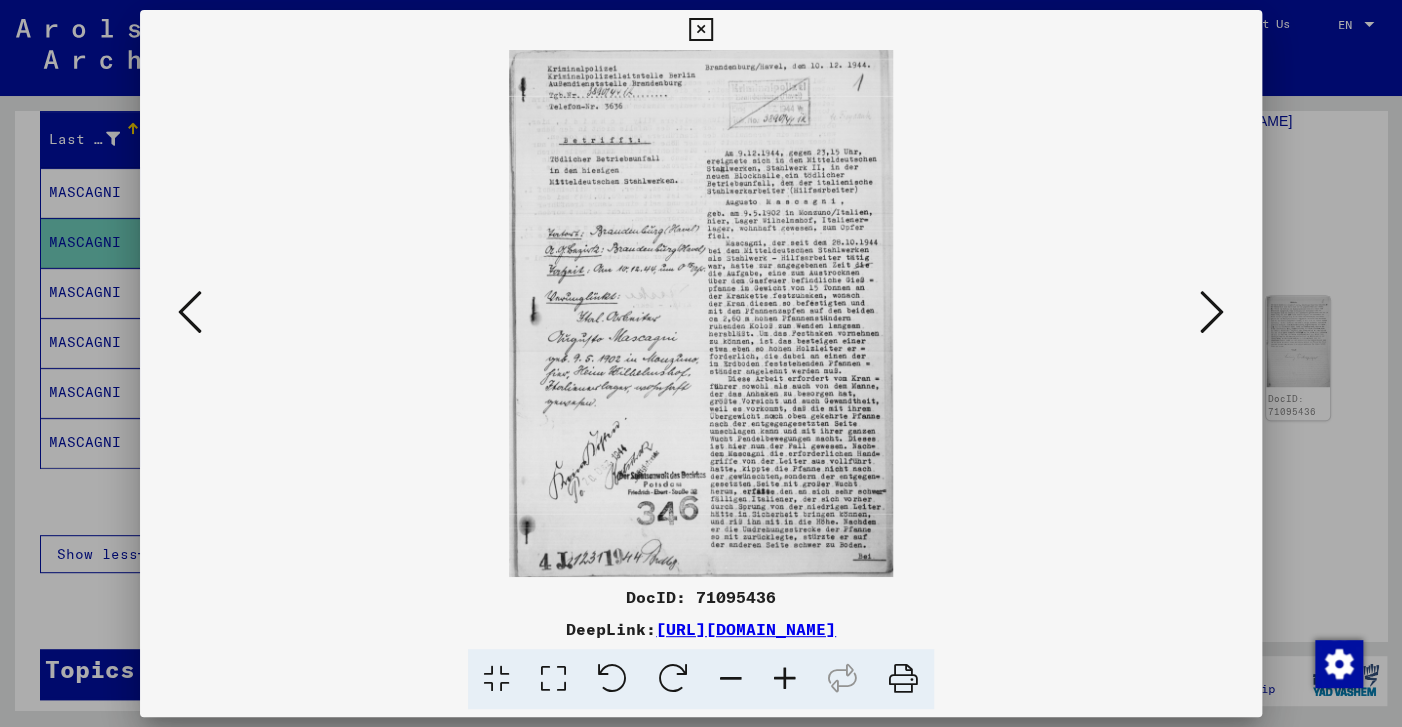click at bounding box center (785, 679) 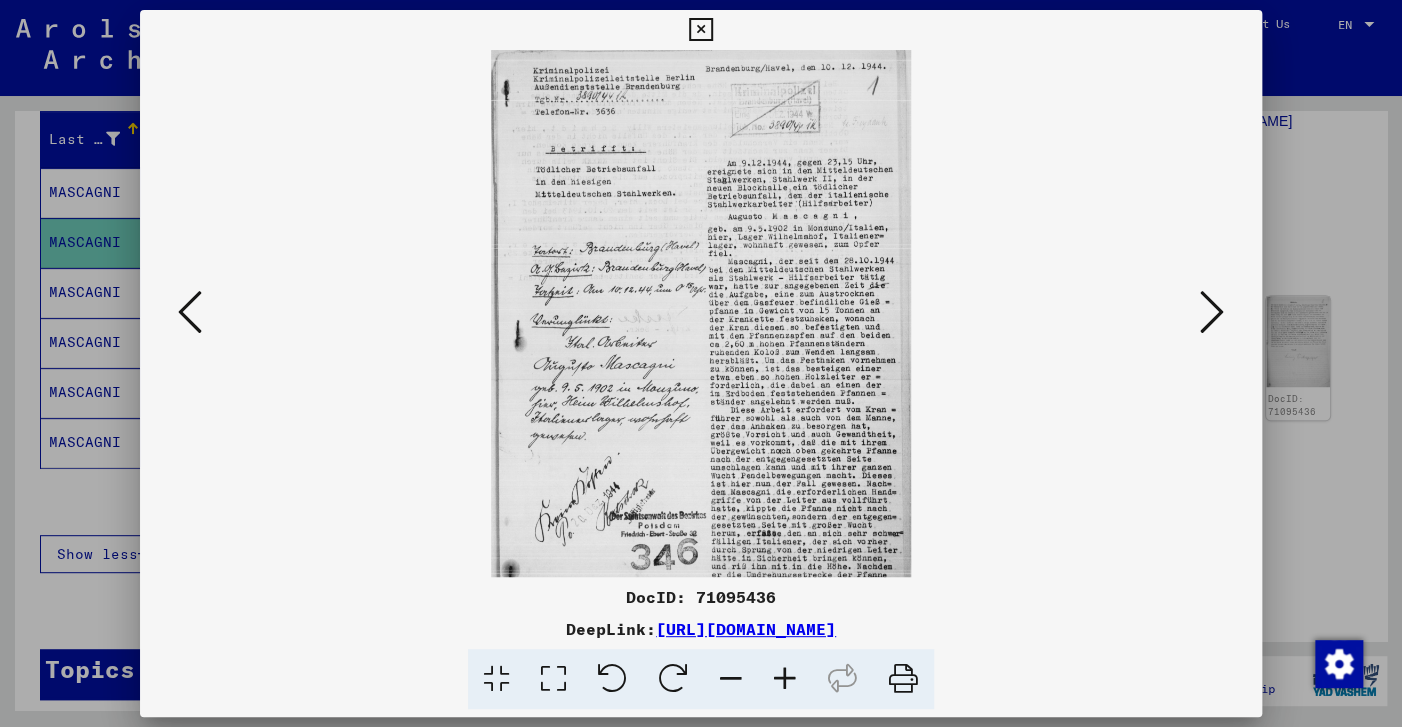 click at bounding box center [785, 679] 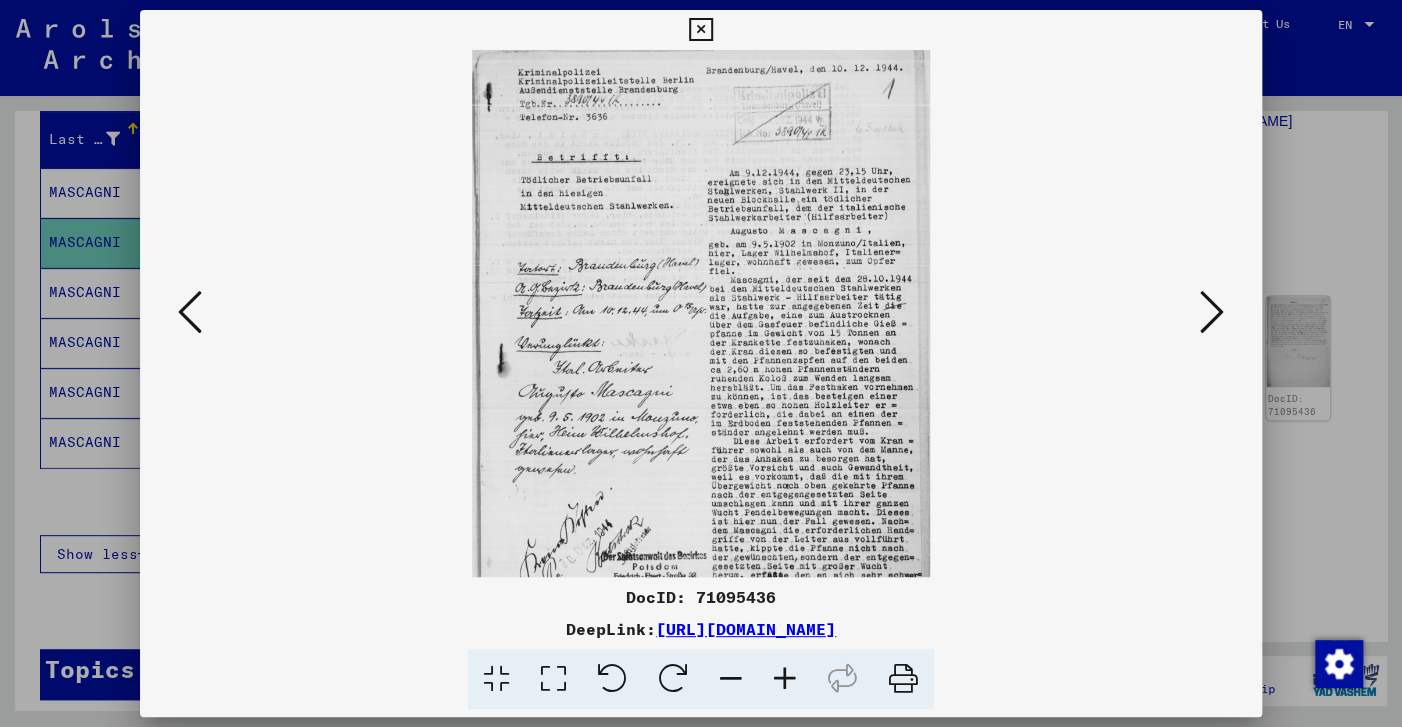 click at bounding box center (785, 679) 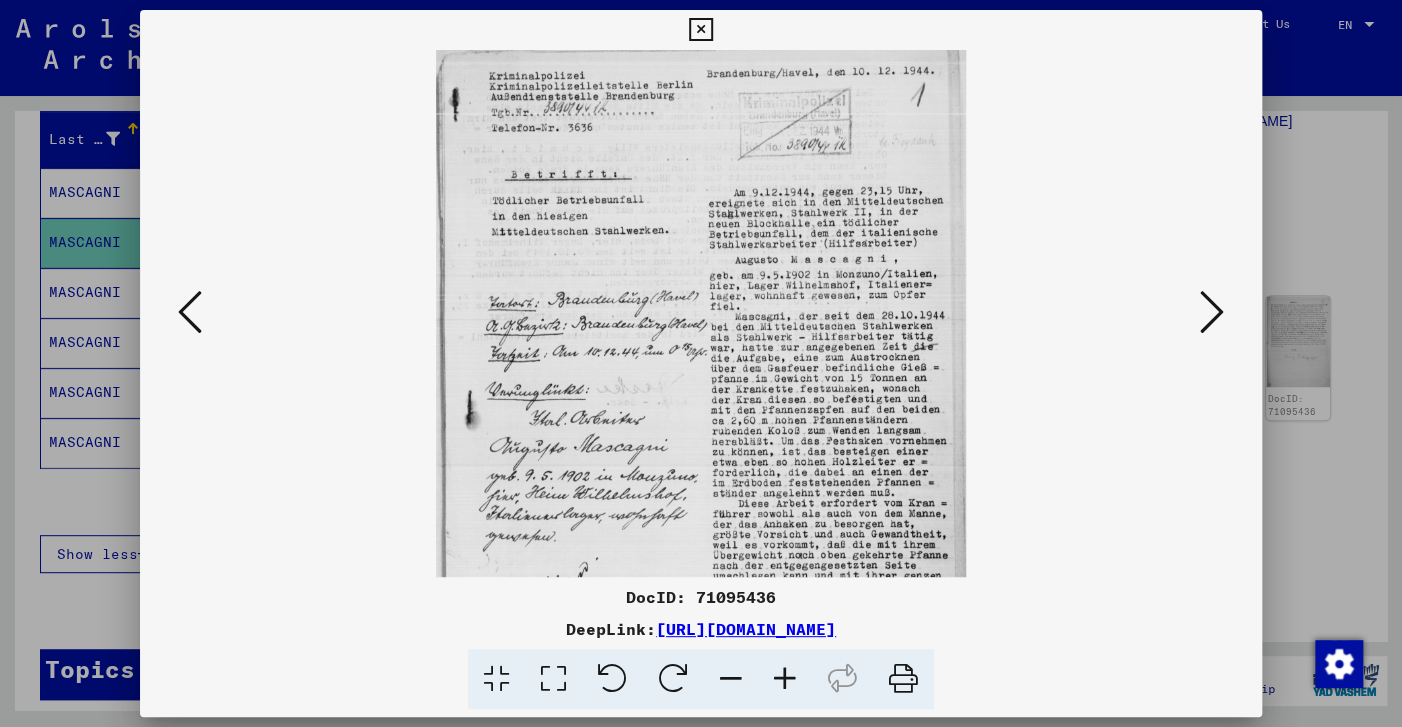click at bounding box center (785, 679) 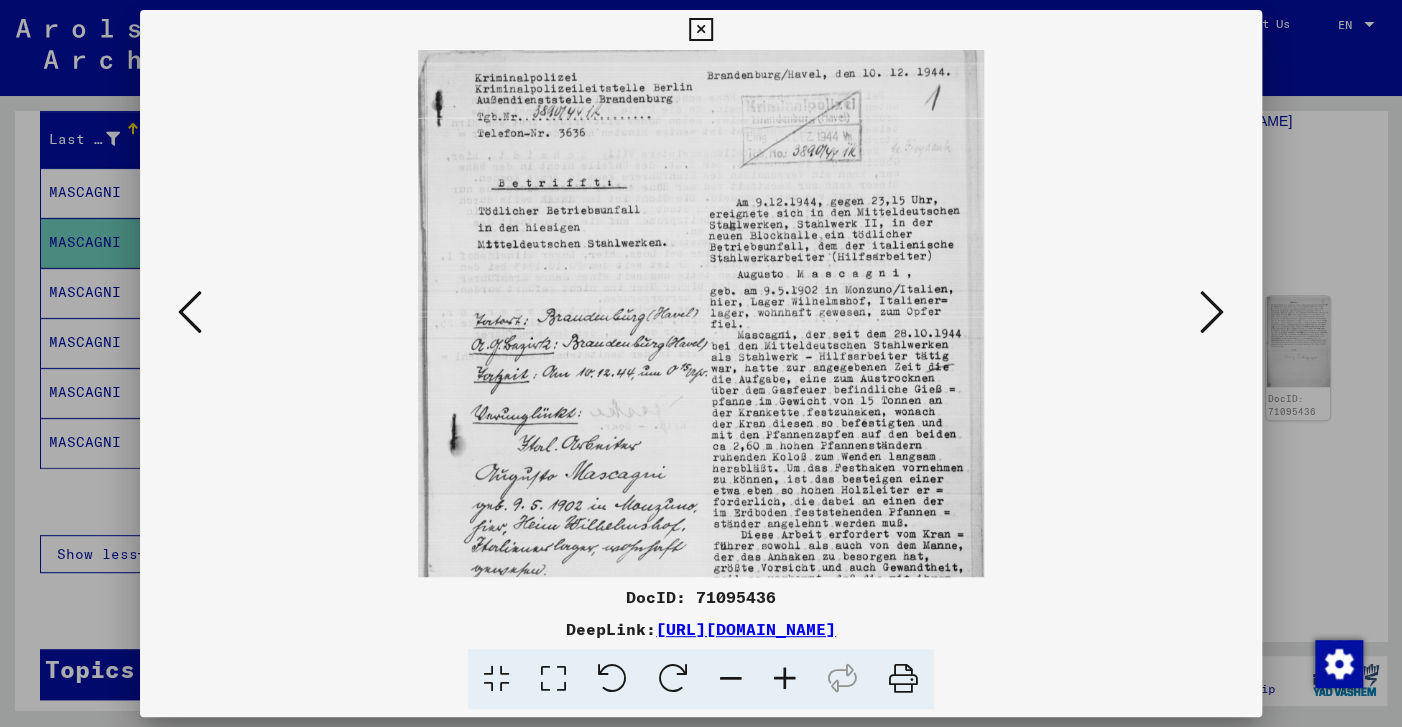 click at bounding box center (785, 679) 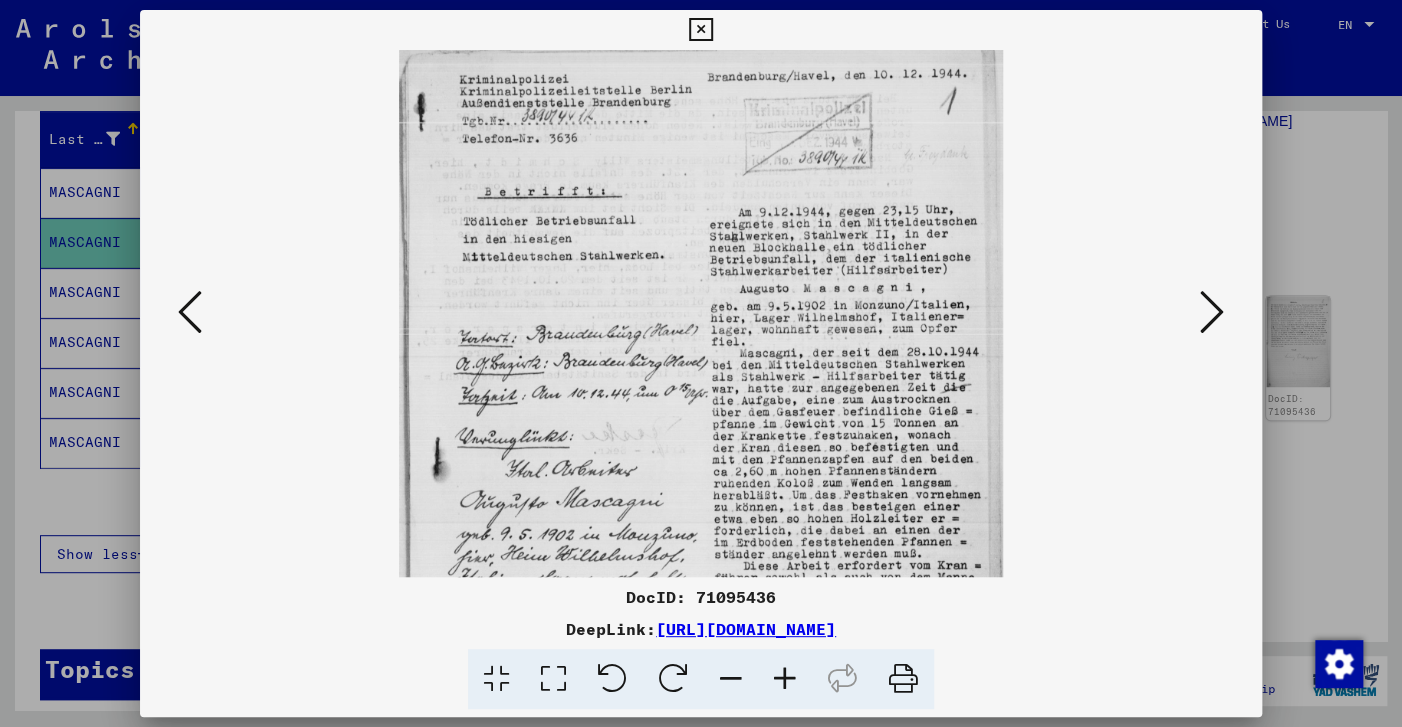 click at bounding box center [785, 679] 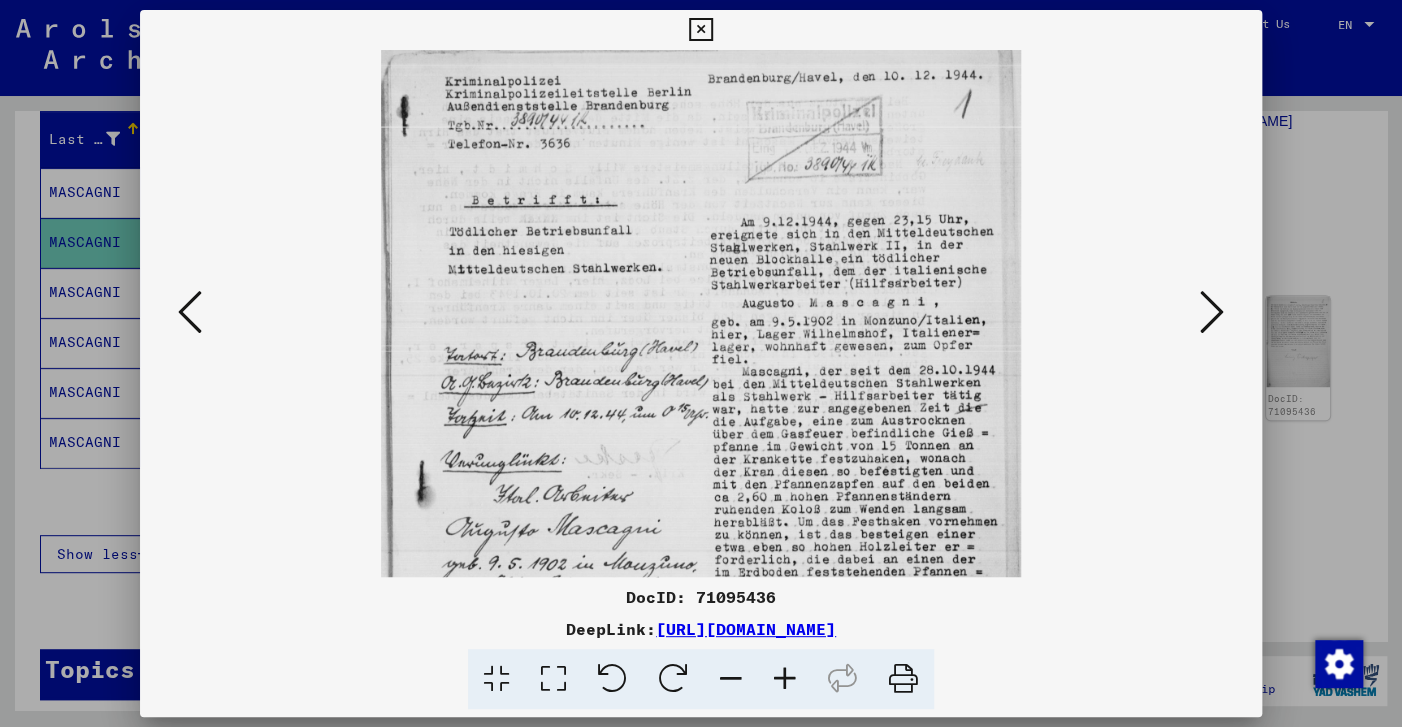 click at bounding box center [785, 679] 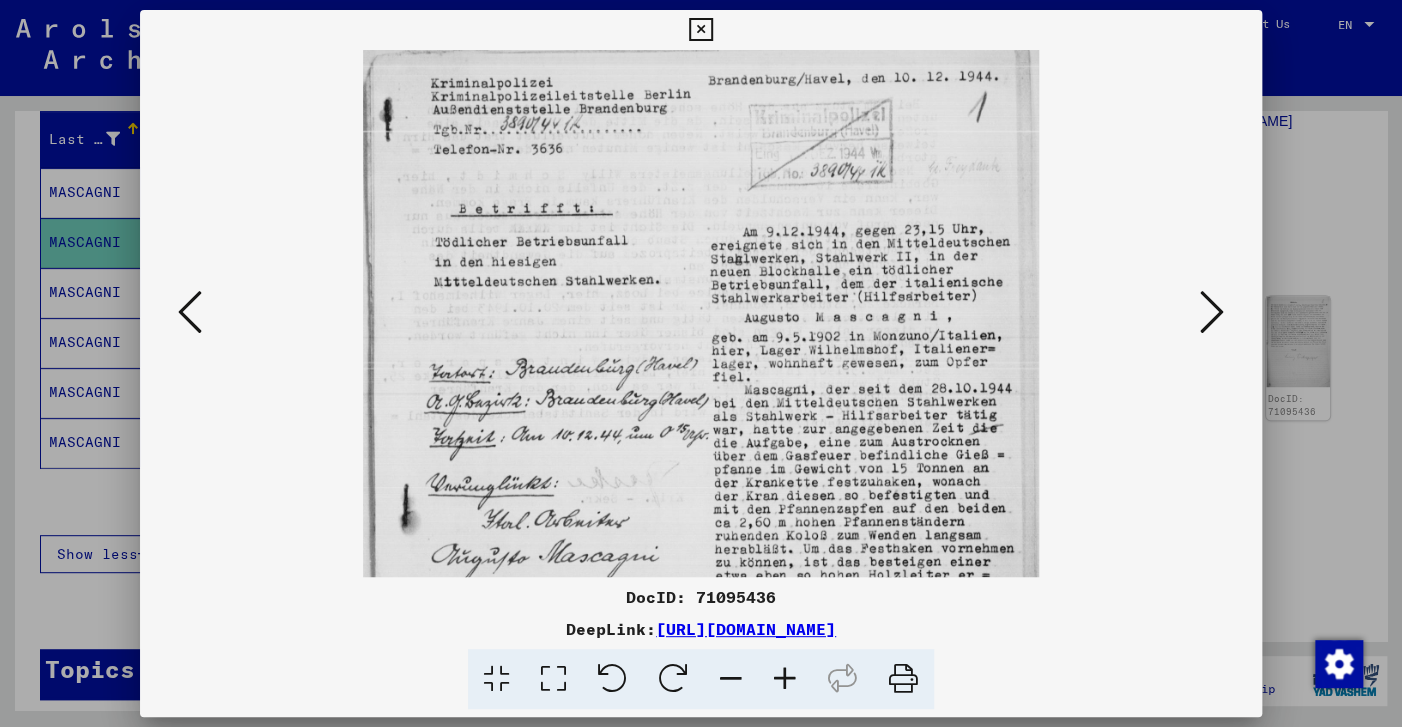 click at bounding box center (785, 679) 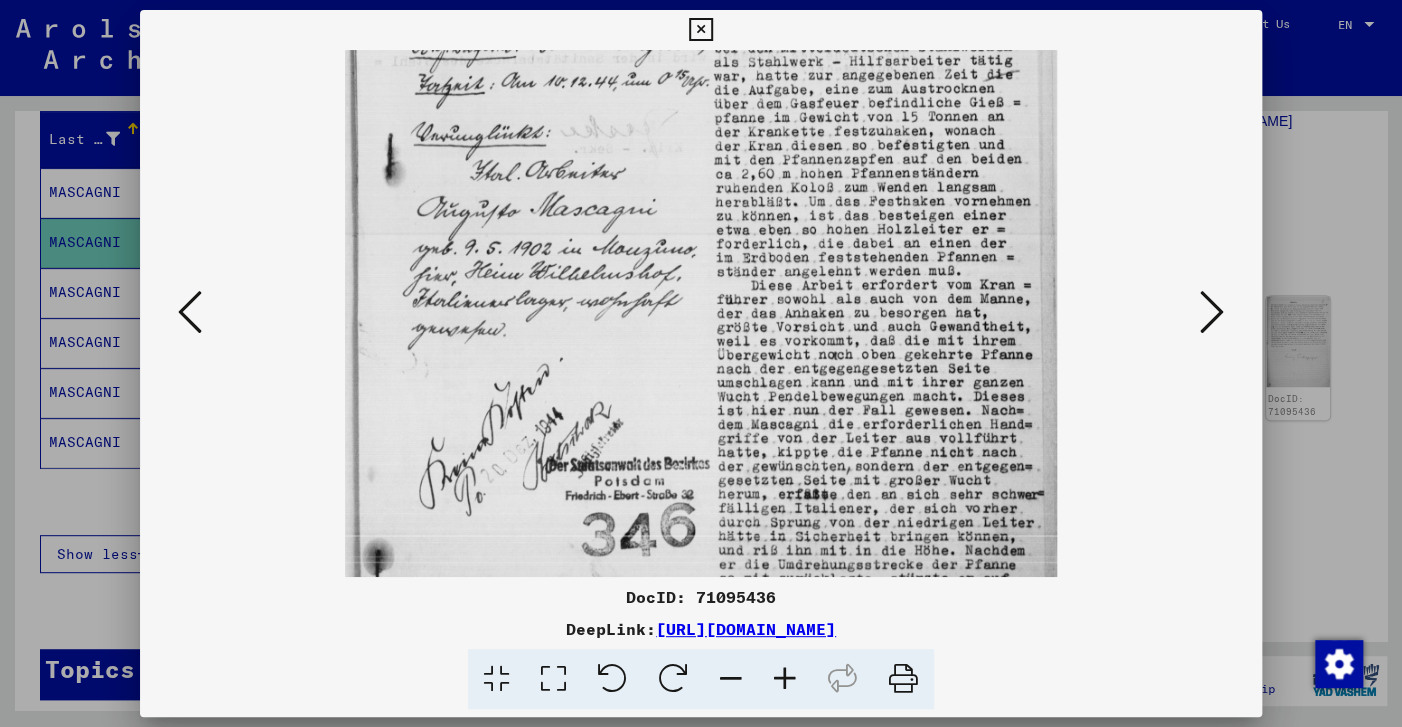 scroll, scrollTop: 378, scrollLeft: 0, axis: vertical 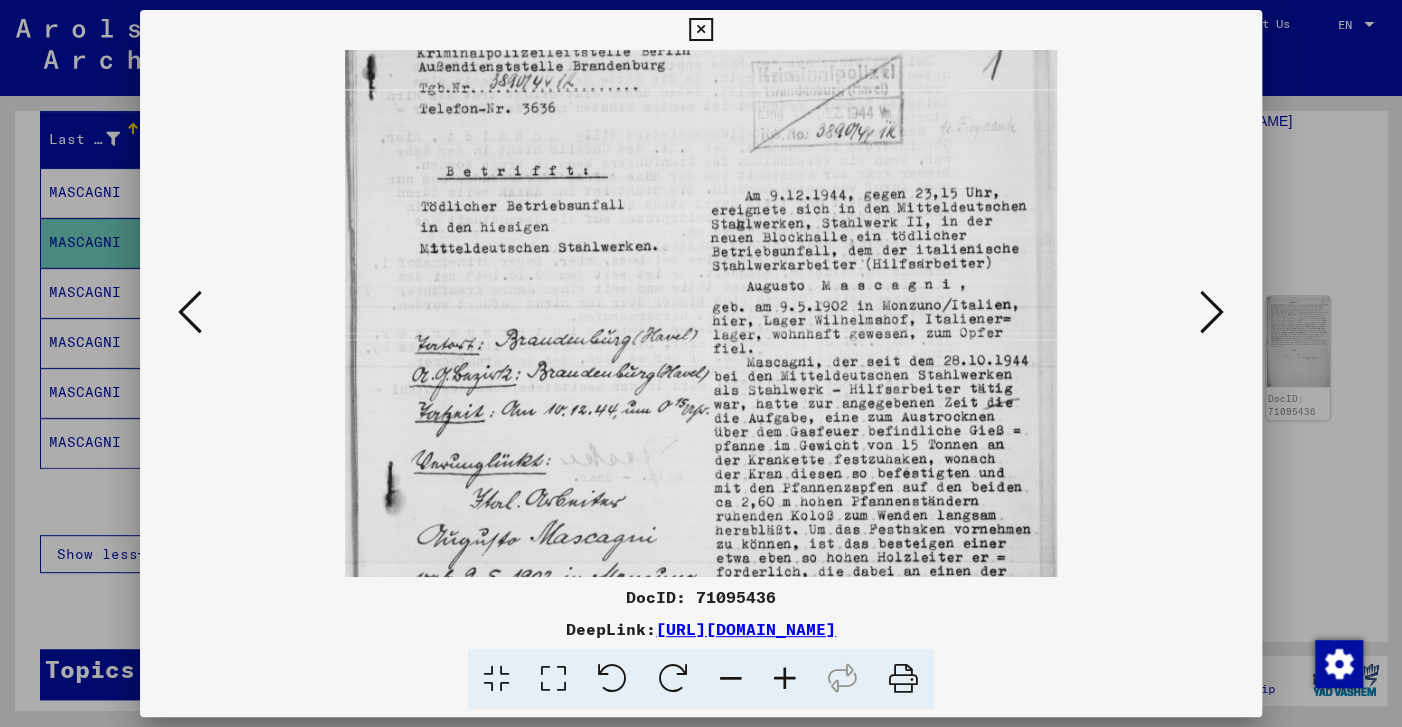 drag, startPoint x: 858, startPoint y: 514, endPoint x: 943, endPoint y: 459, distance: 101.24229 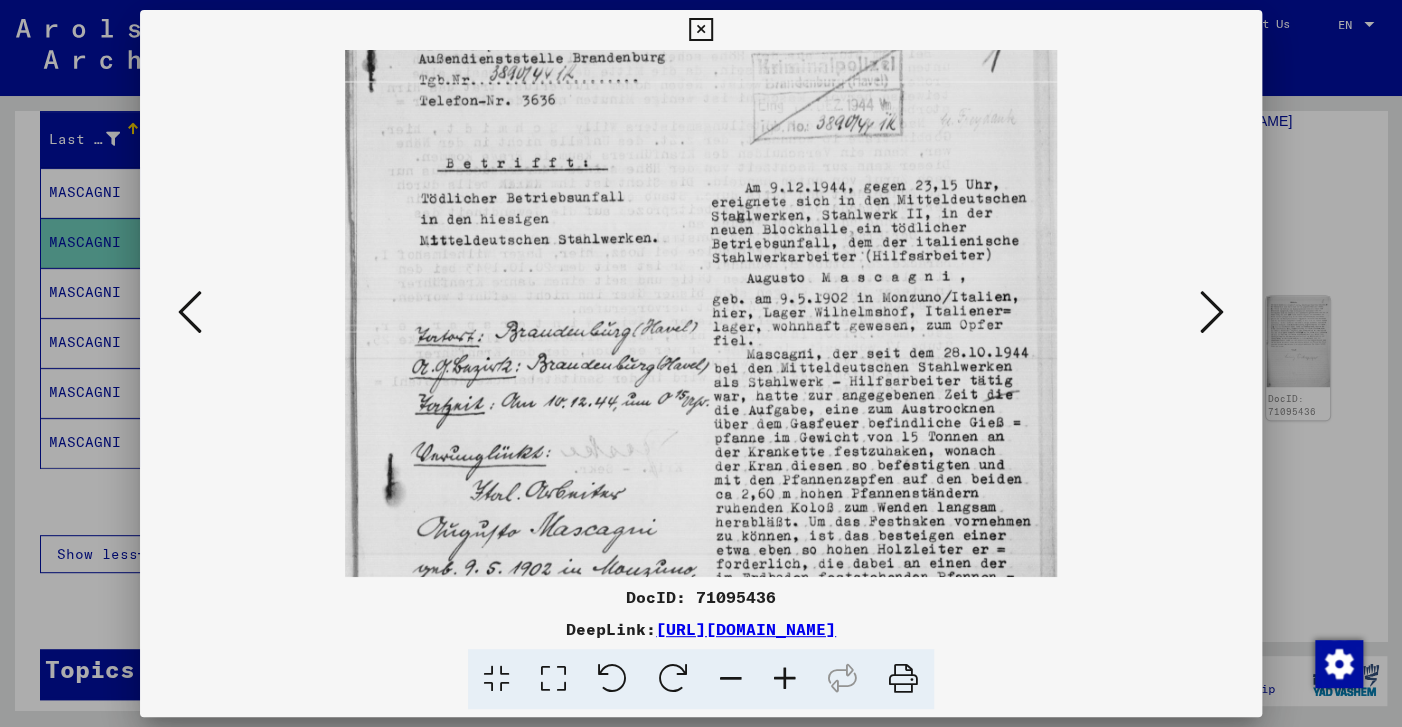 click at bounding box center [1212, 312] 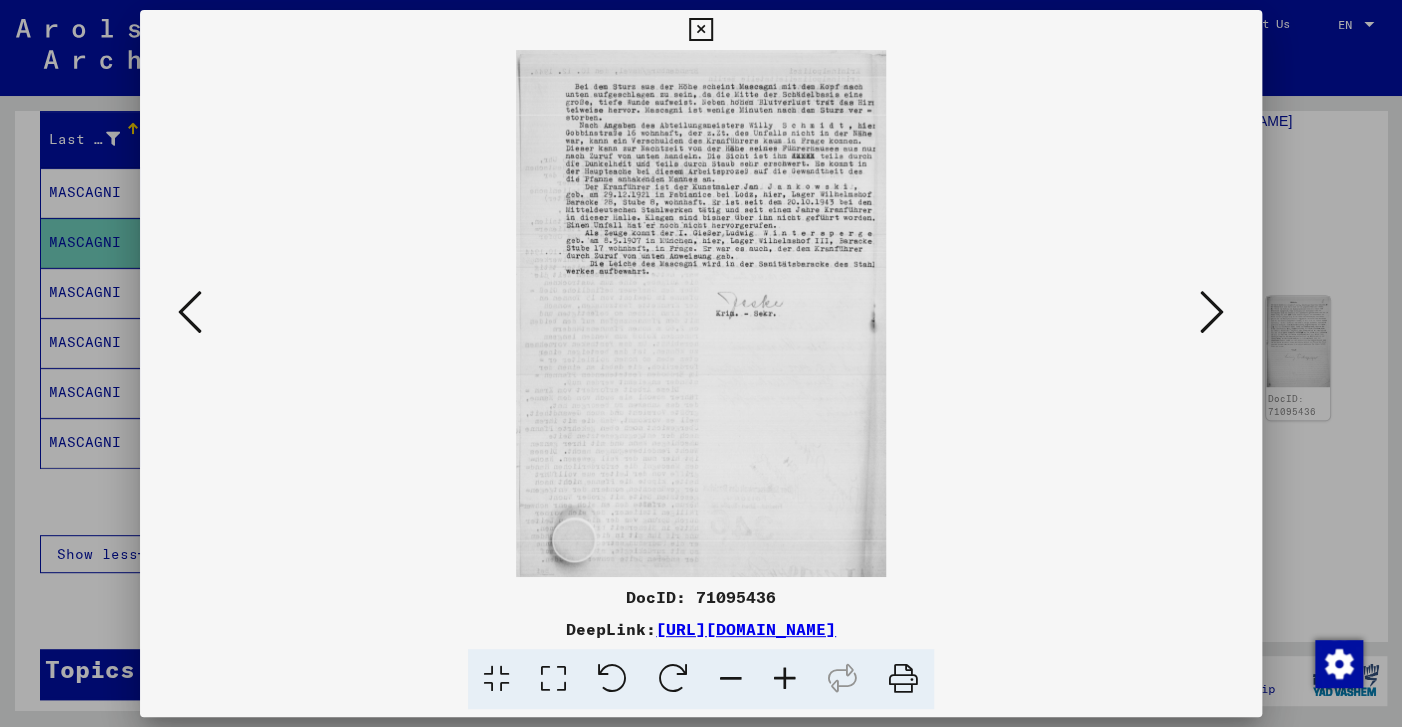 scroll, scrollTop: 0, scrollLeft: 0, axis: both 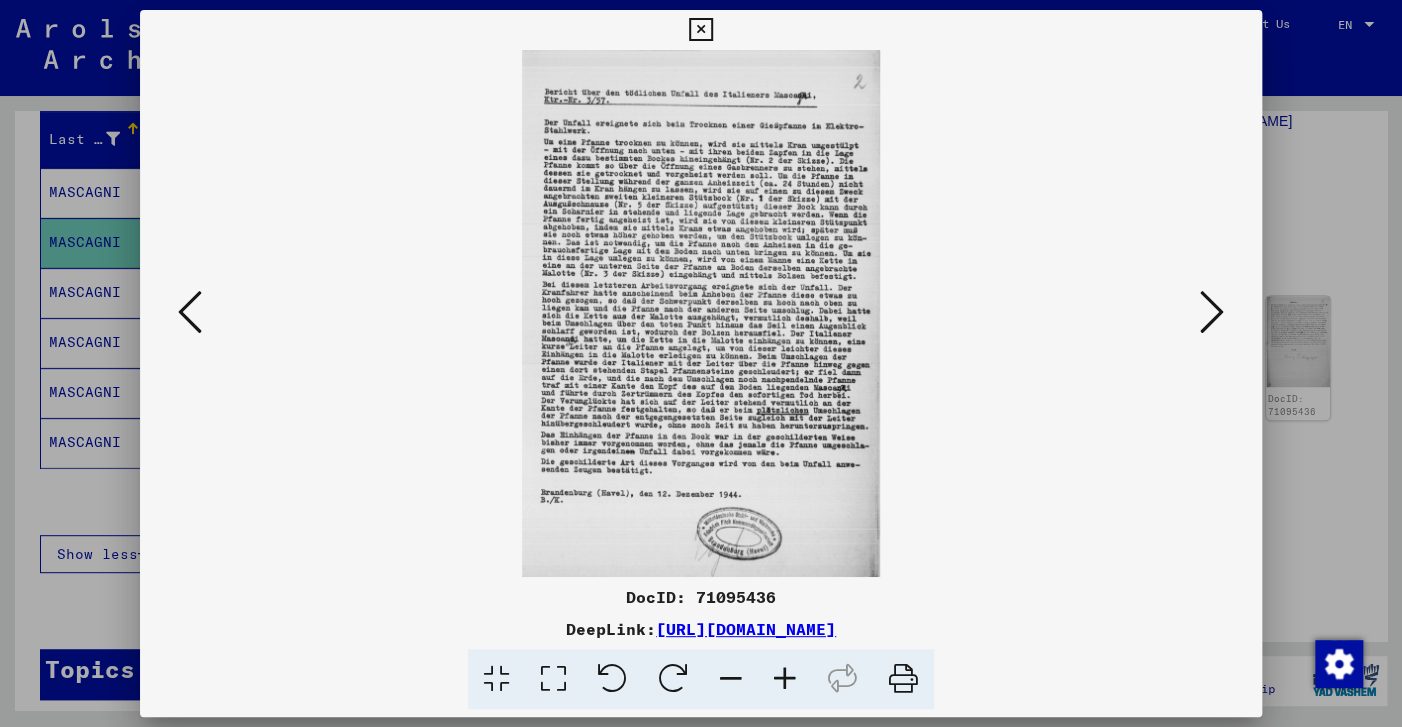 click at bounding box center (190, 313) 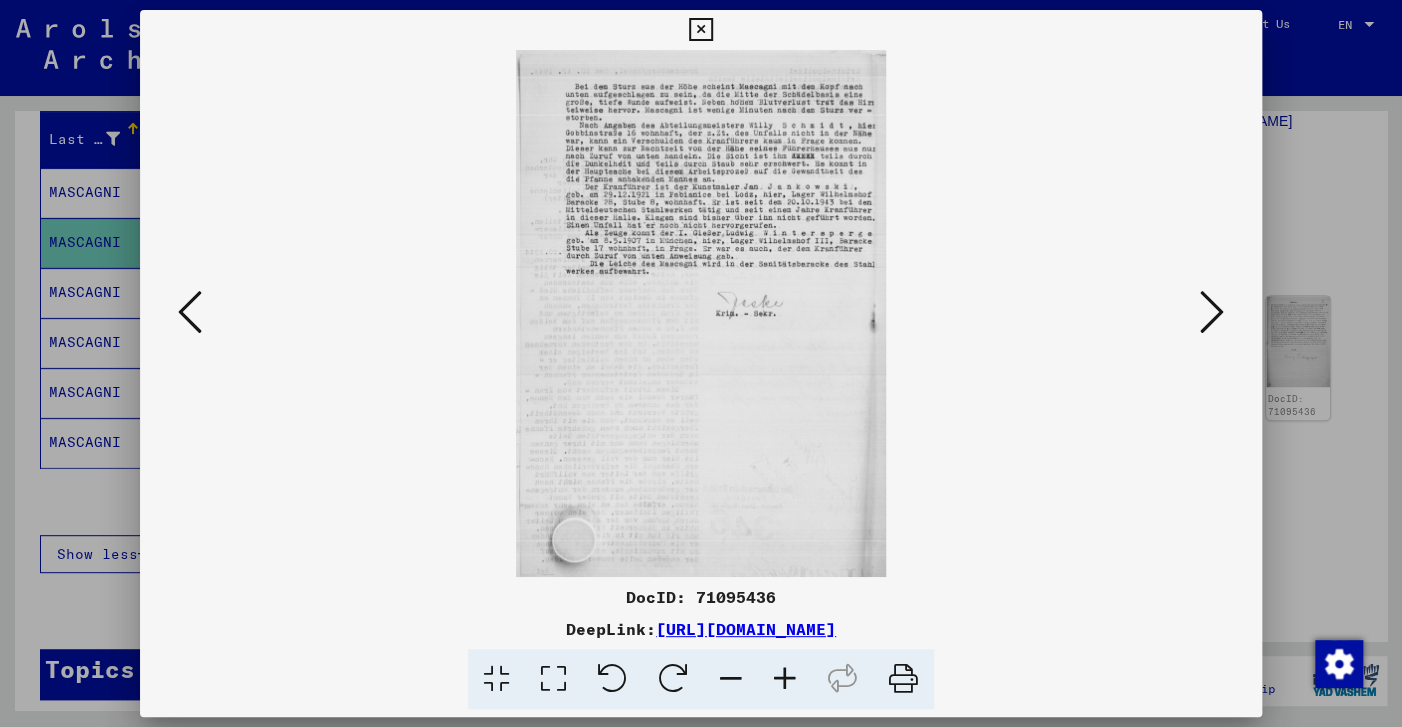 click at bounding box center [785, 679] 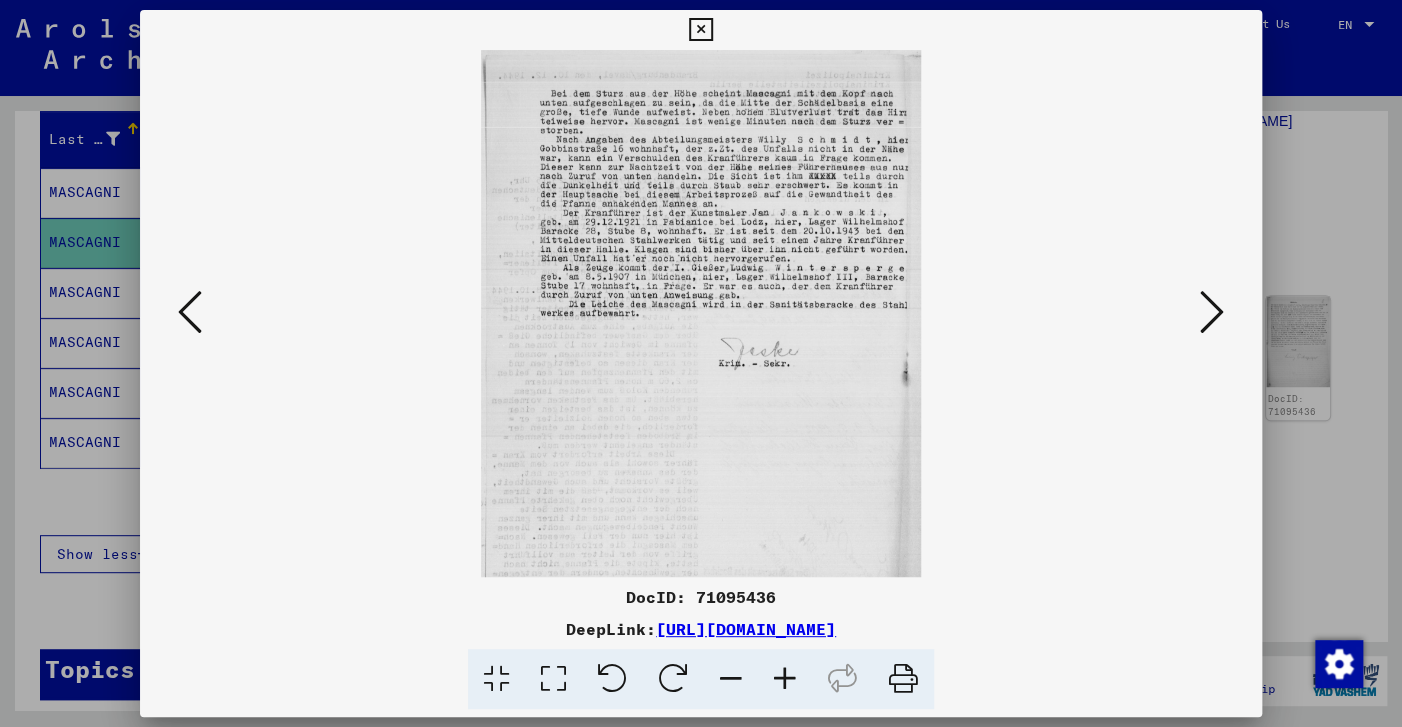 click at bounding box center (785, 679) 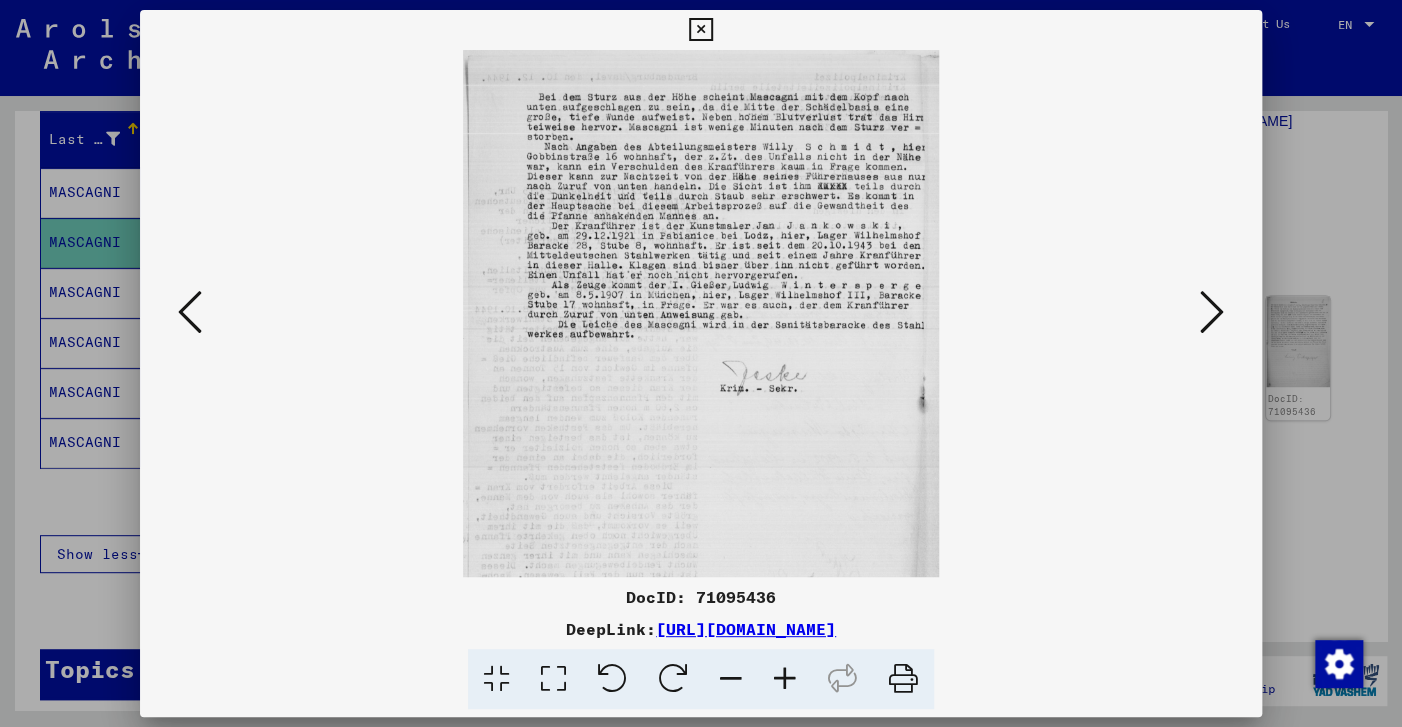 click at bounding box center [785, 679] 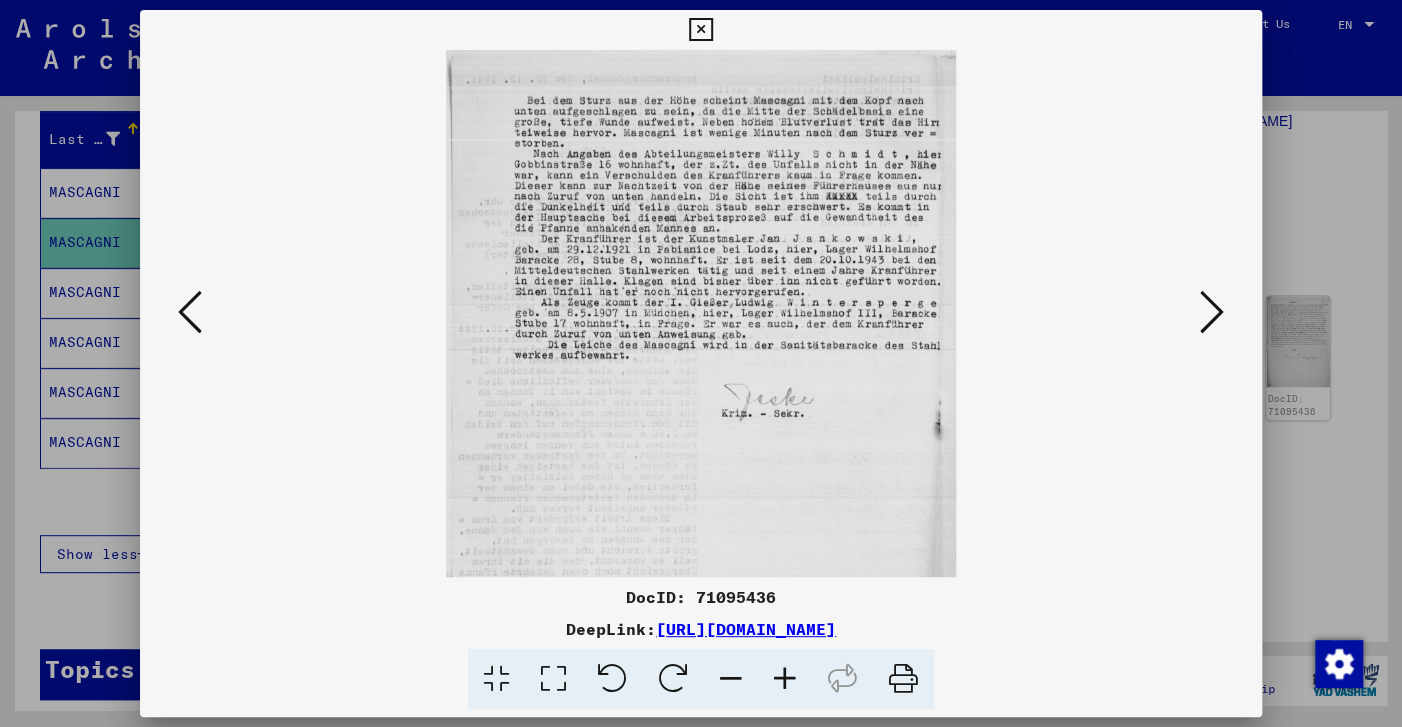 click at bounding box center [785, 679] 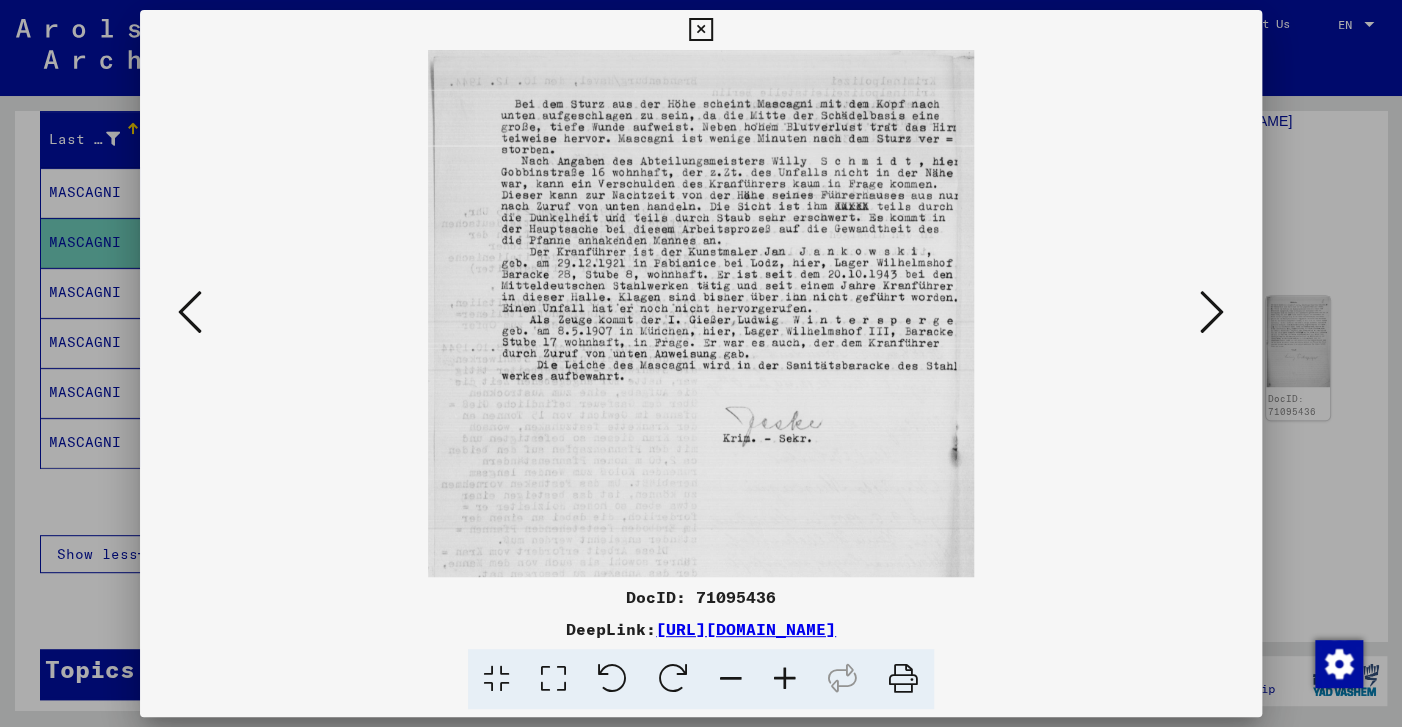 click at bounding box center [785, 679] 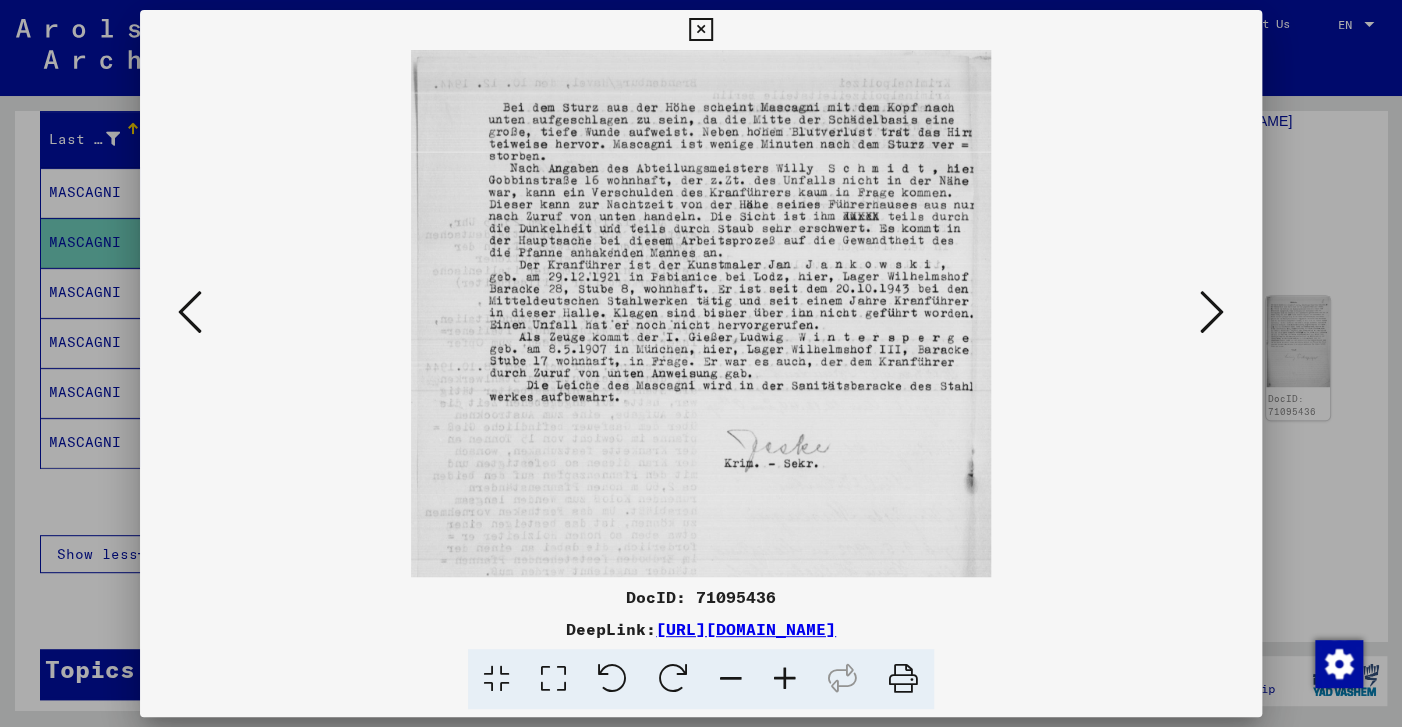 click at bounding box center [785, 679] 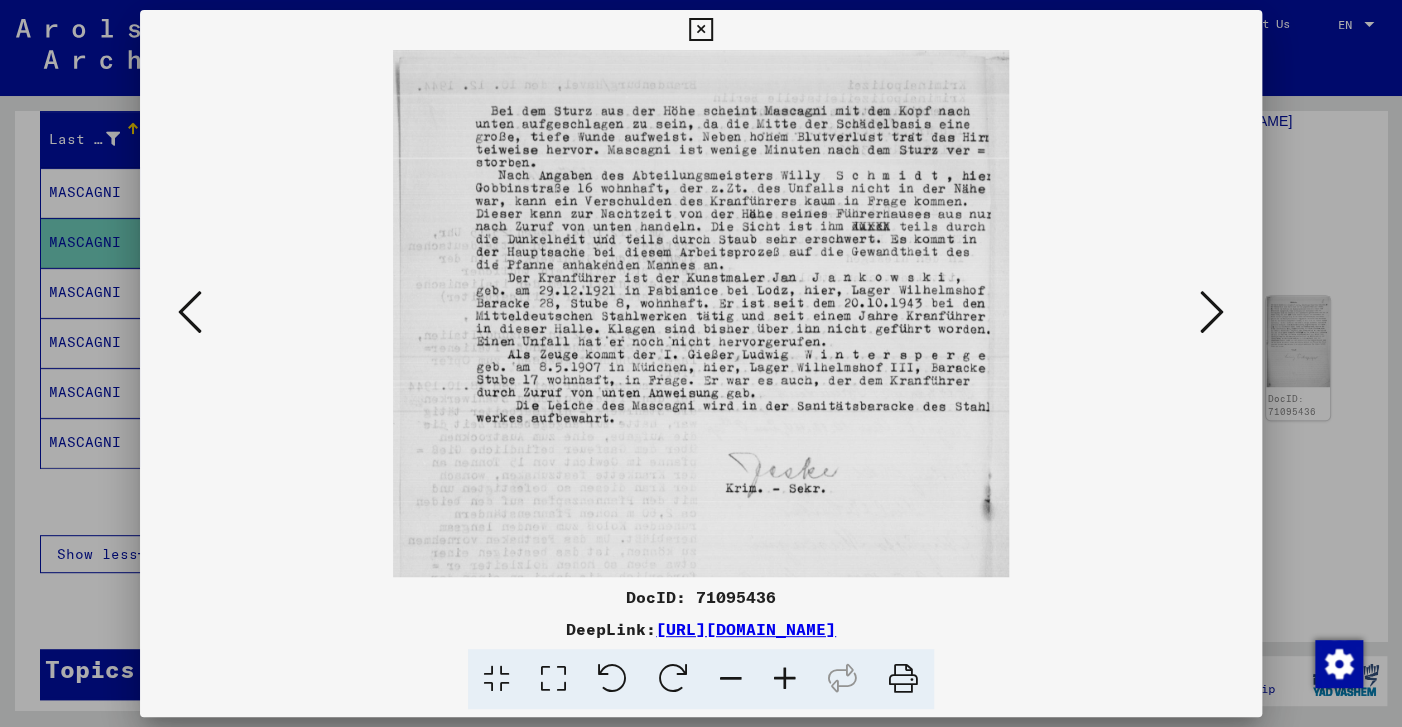 click at bounding box center (785, 679) 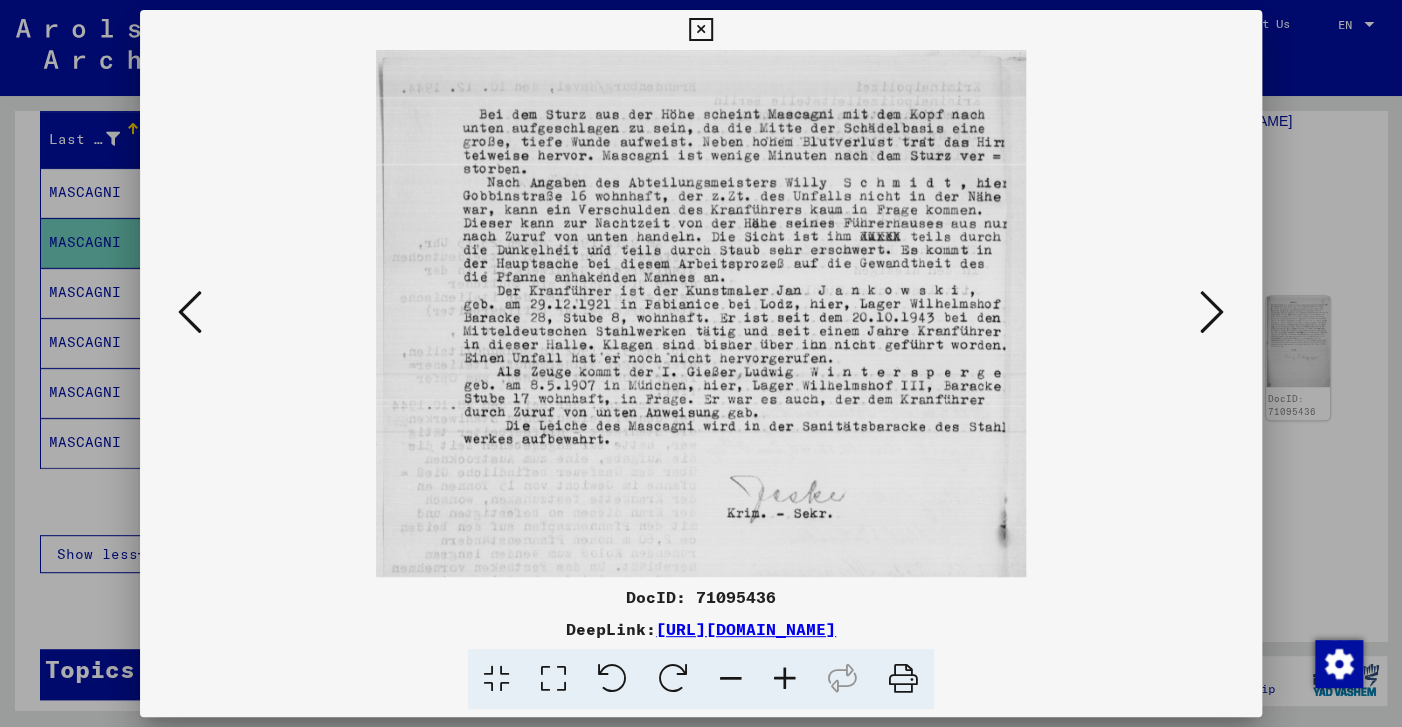click at bounding box center (190, 312) 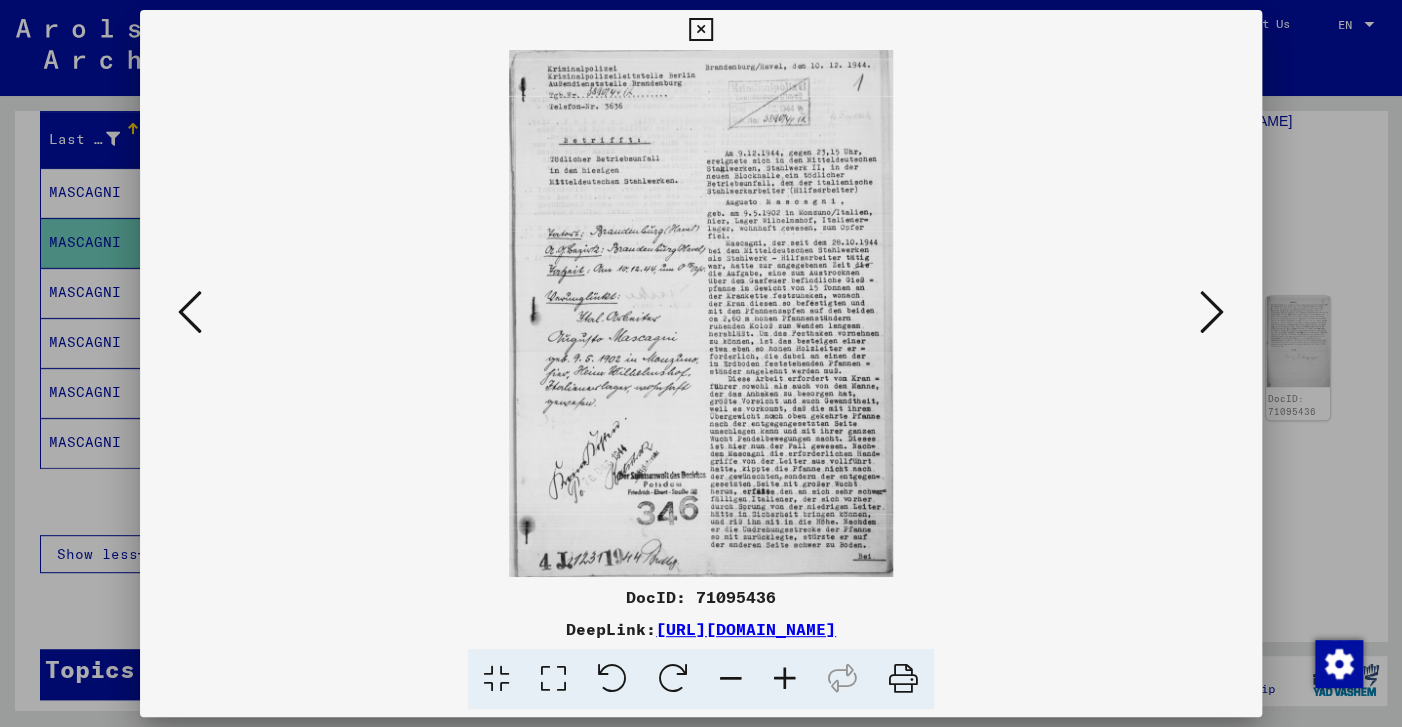 click at bounding box center (700, 30) 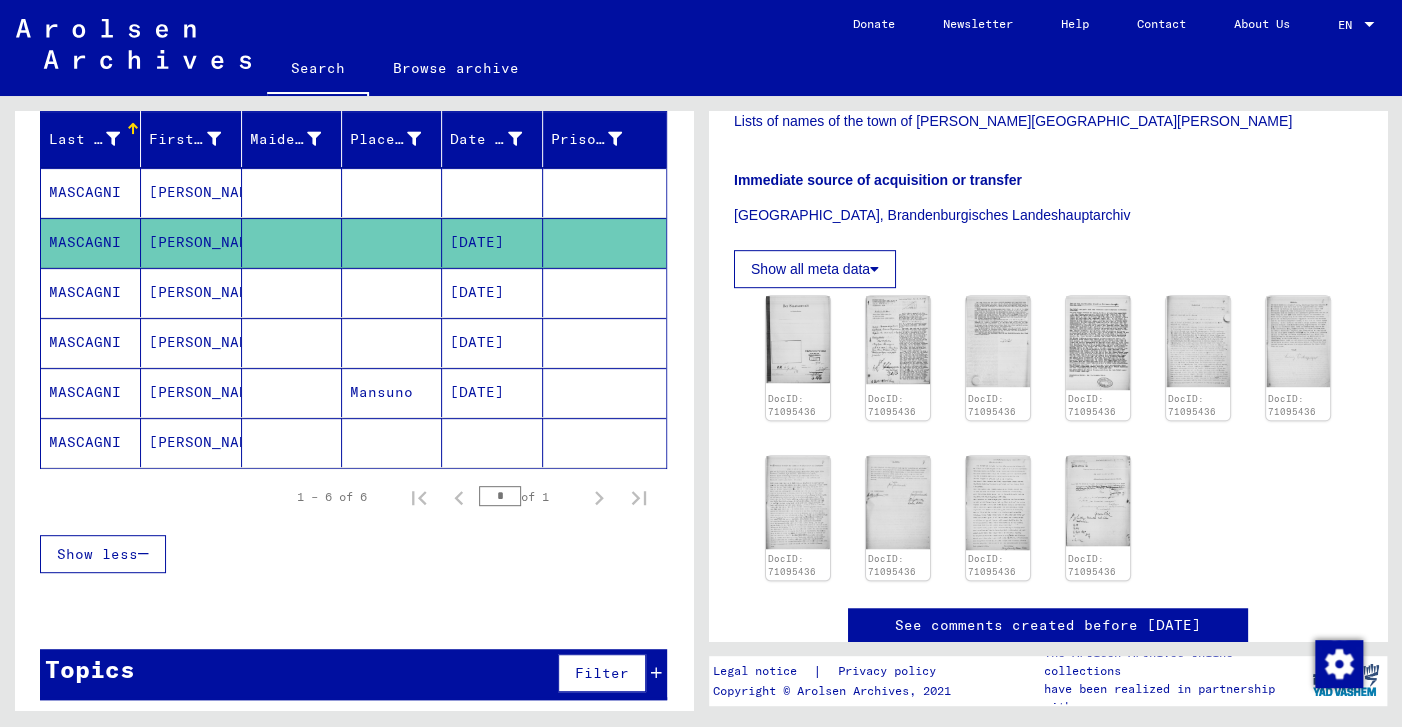 click on "MASCAGNI" at bounding box center (91, 342) 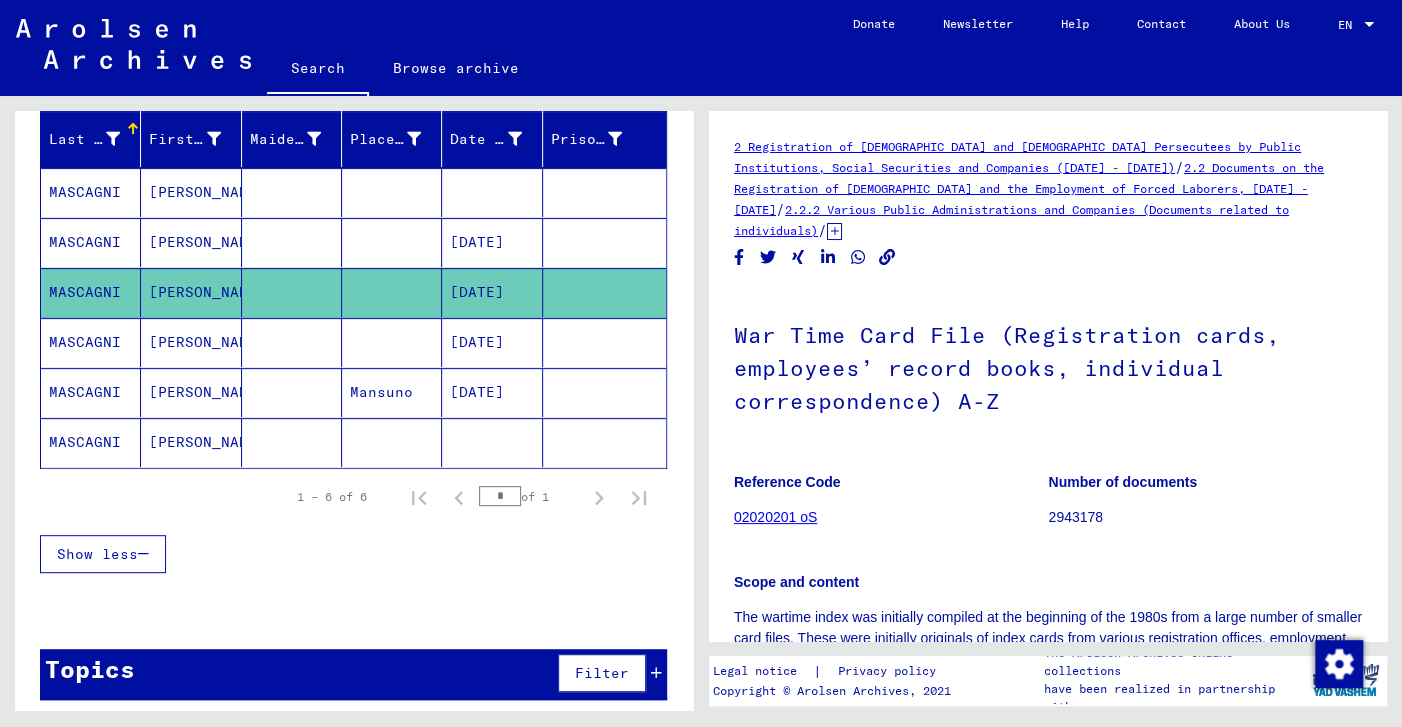 scroll, scrollTop: 442, scrollLeft: 0, axis: vertical 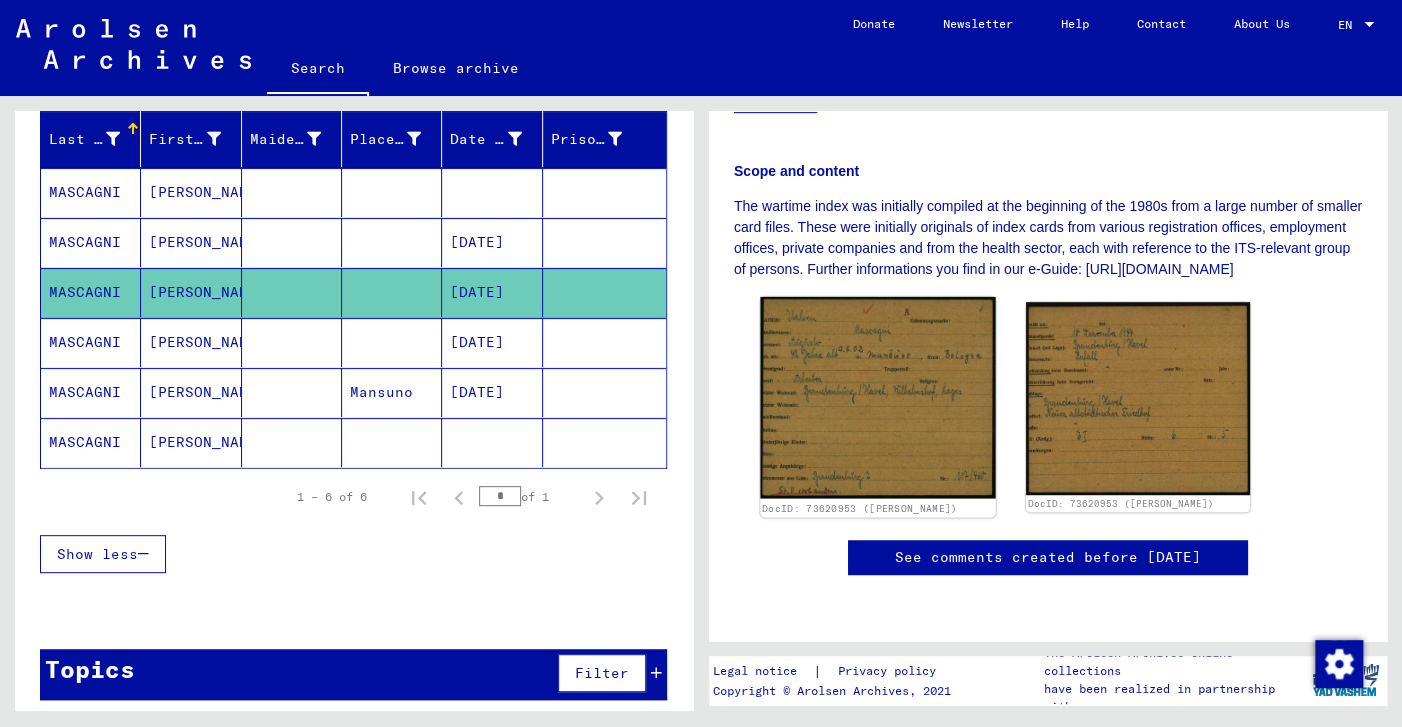 click 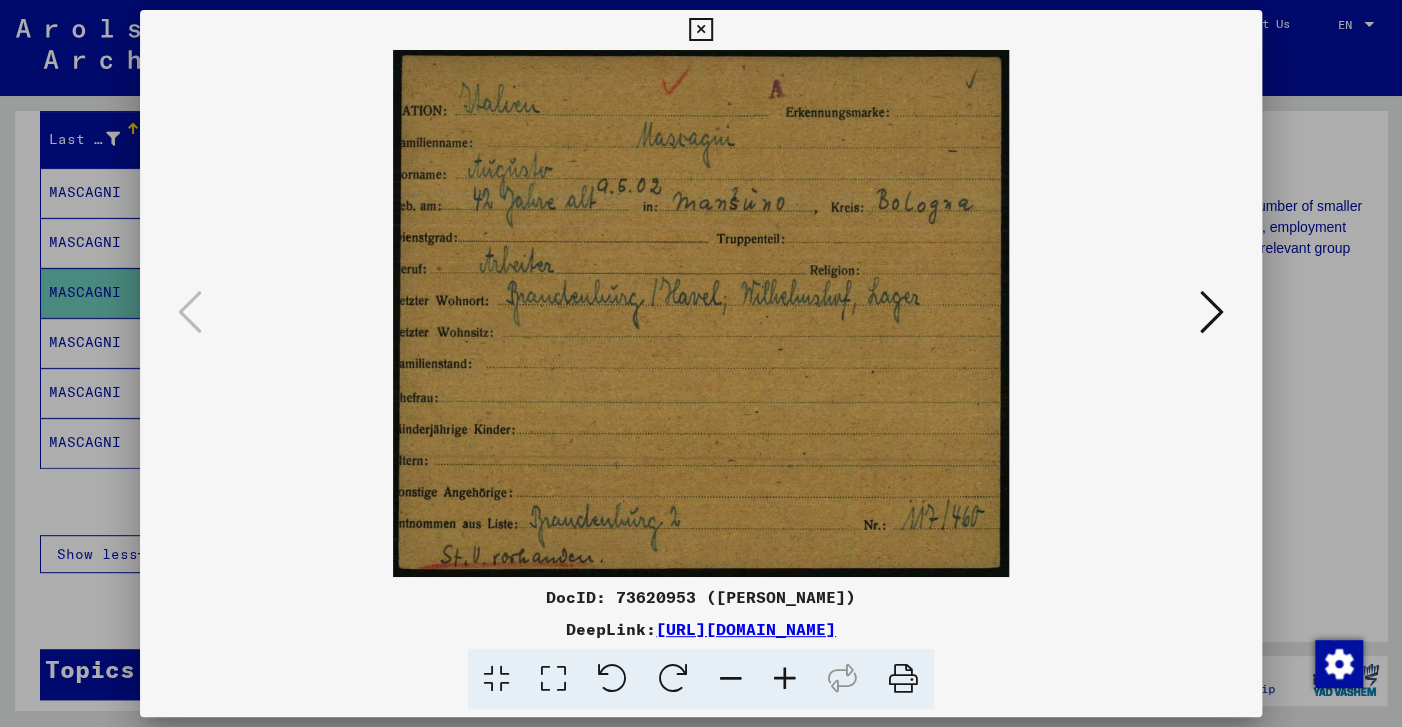 click at bounding box center (1212, 312) 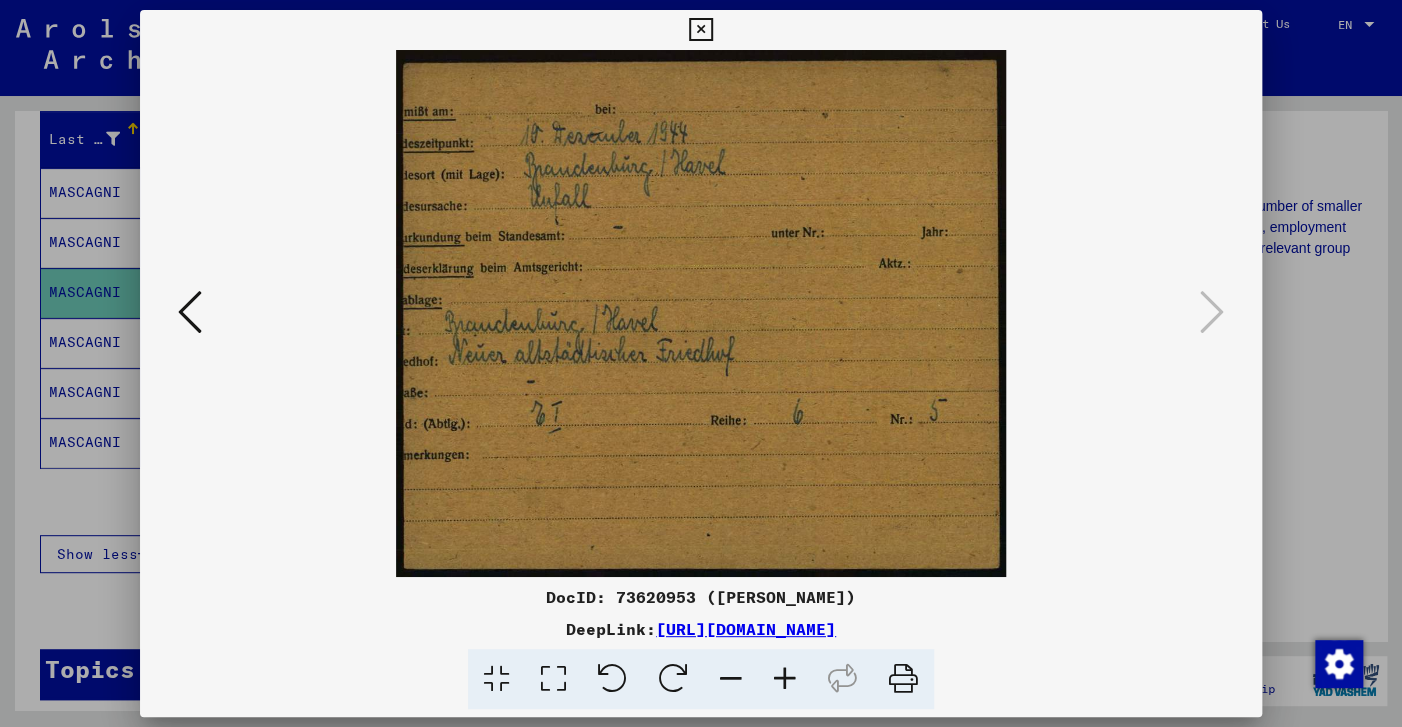 drag, startPoint x: 1240, startPoint y: 23, endPoint x: 1231, endPoint y: 45, distance: 23.769728 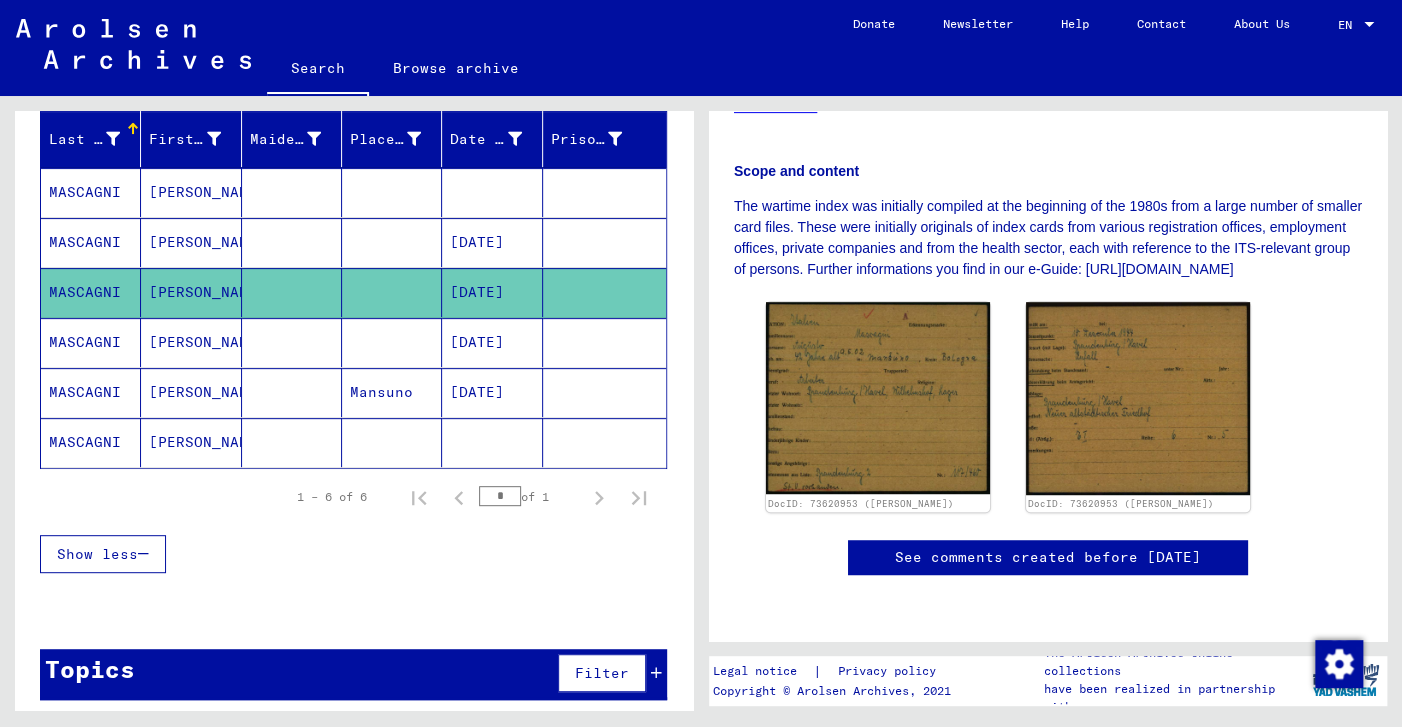 scroll, scrollTop: 0, scrollLeft: 0, axis: both 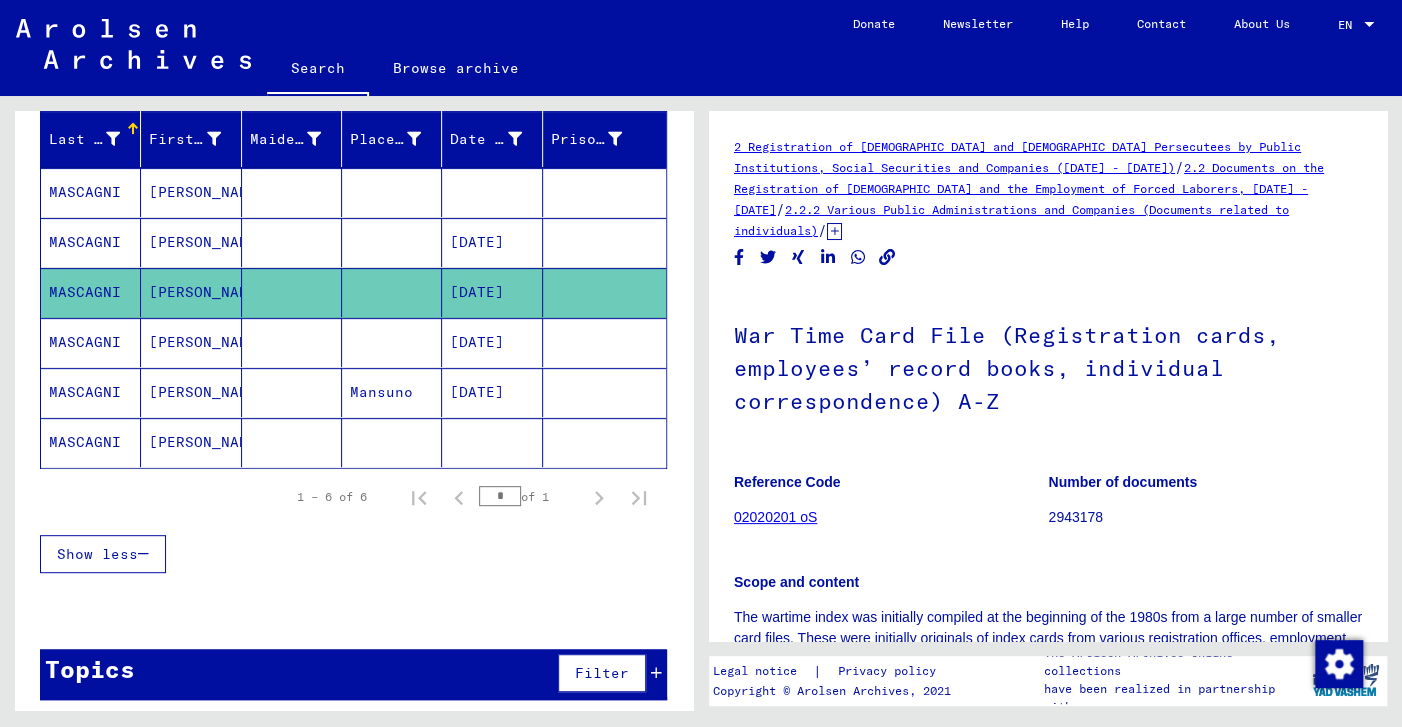 click on "MASCAGNI" at bounding box center (91, 392) 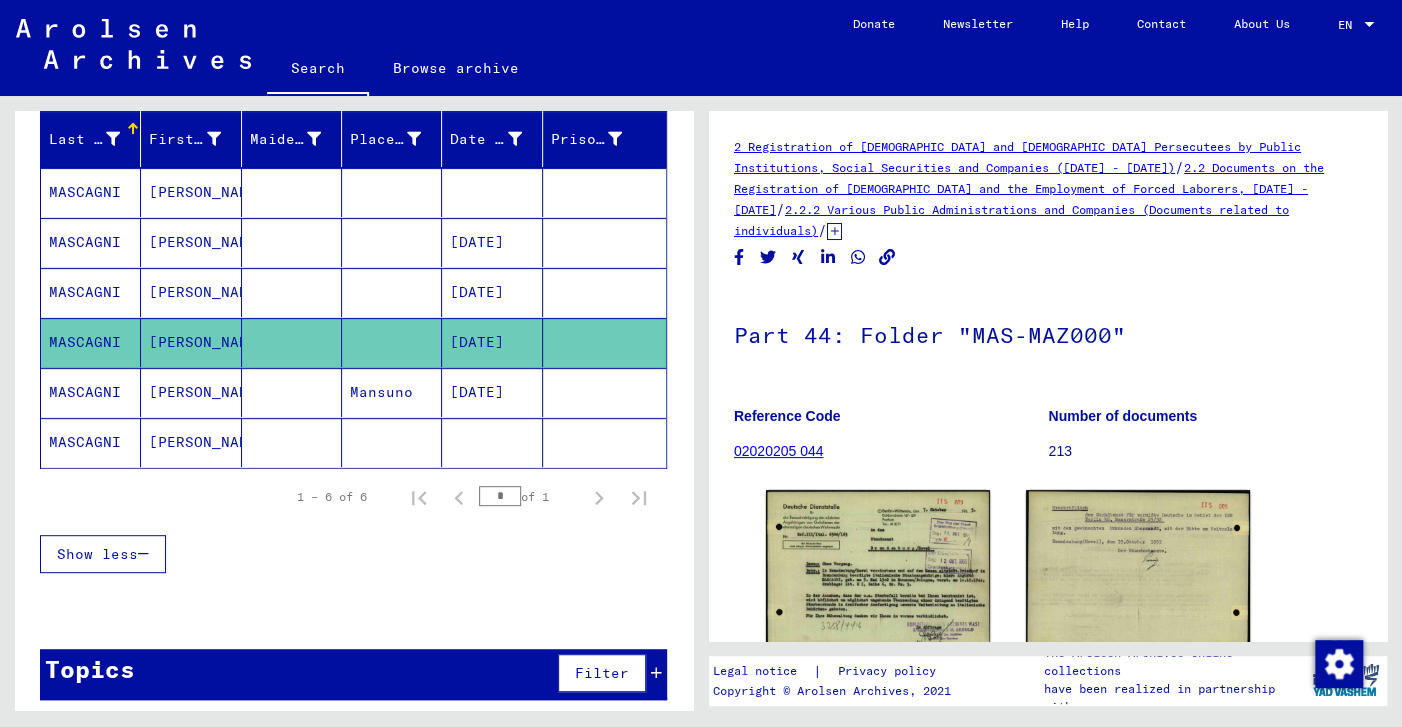 click on "MASCAGNI" at bounding box center [91, 442] 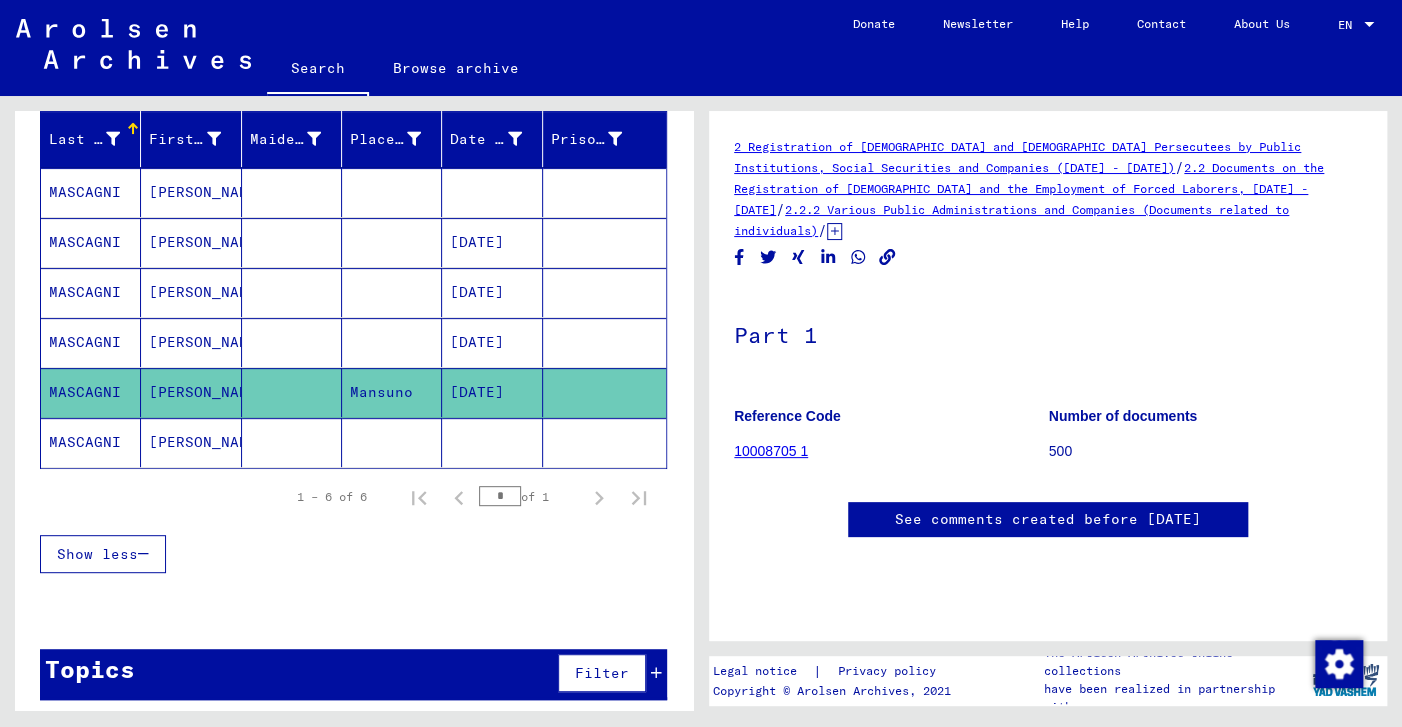 click on "MASCAGNI" at bounding box center (91, 392) 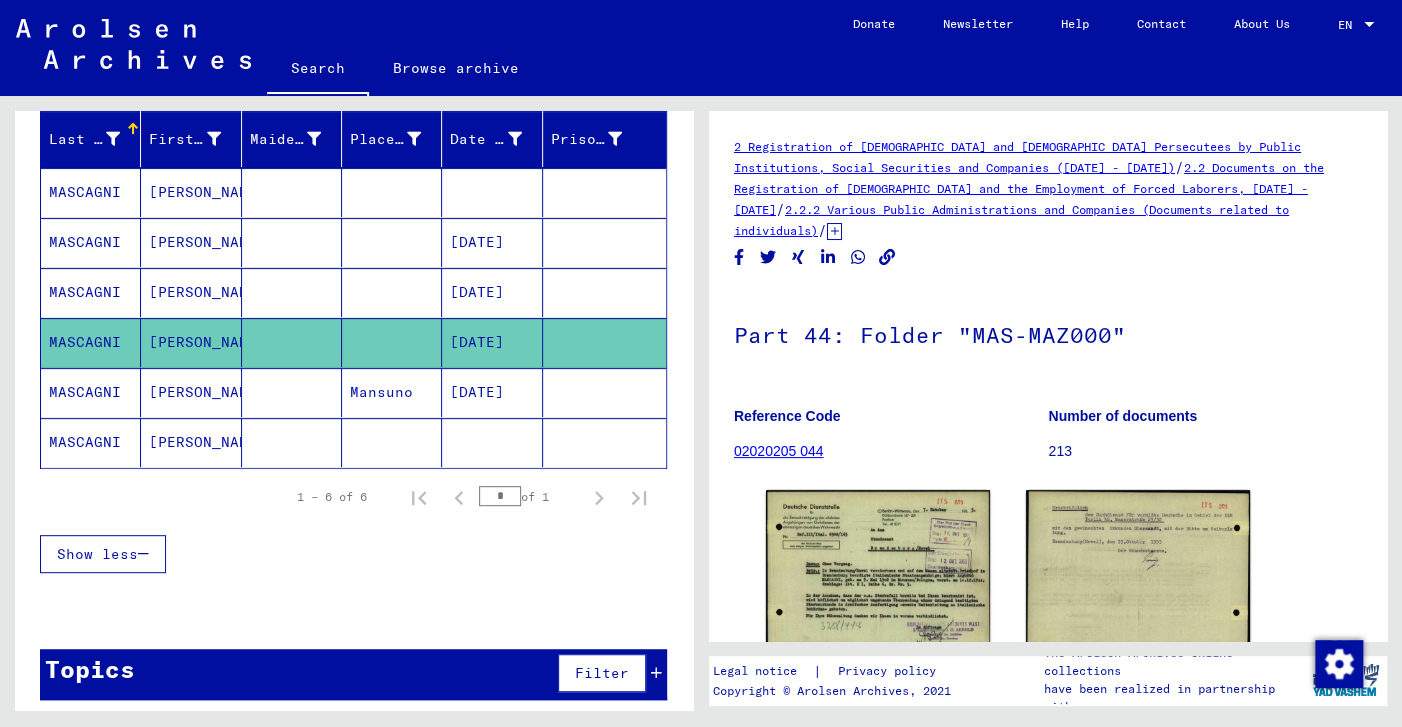 click on "MASCAGNI" at bounding box center (91, 442) 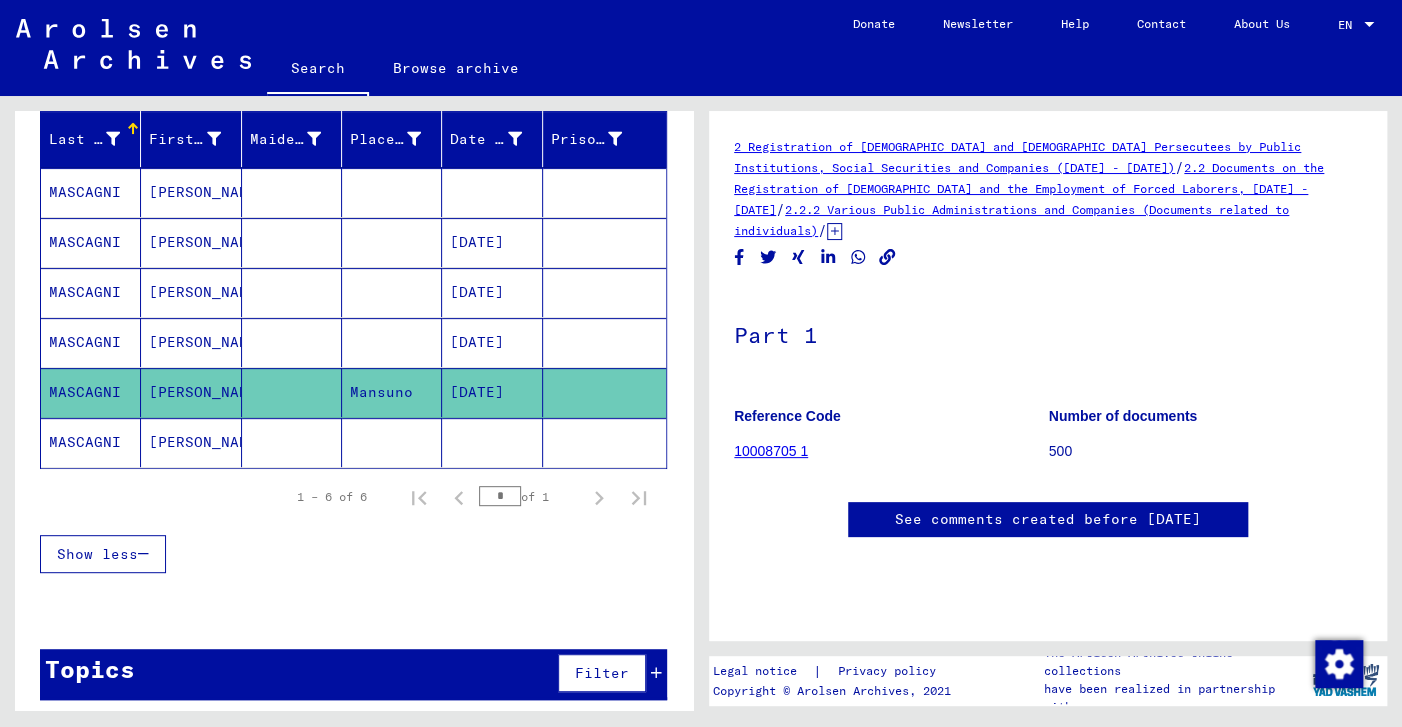 scroll, scrollTop: 442, scrollLeft: 0, axis: vertical 